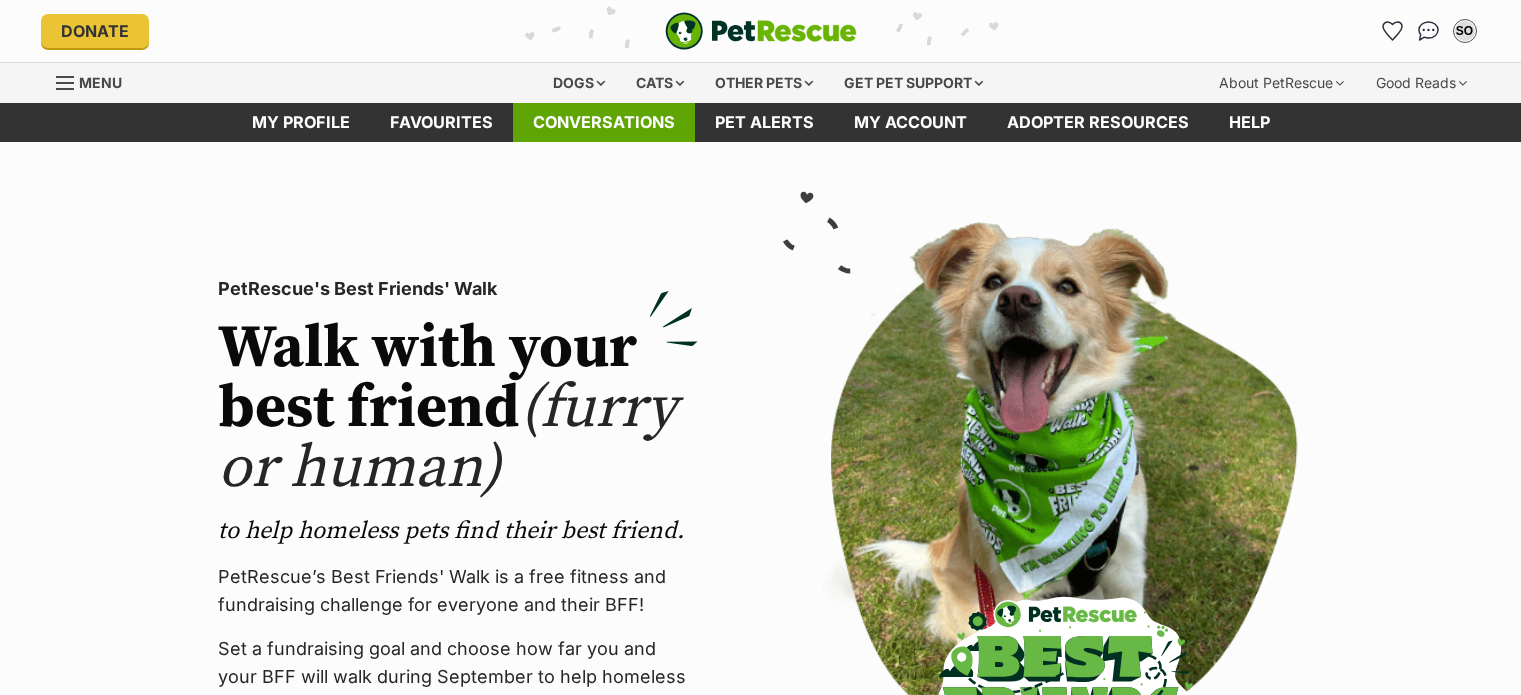 scroll, scrollTop: 0, scrollLeft: 0, axis: both 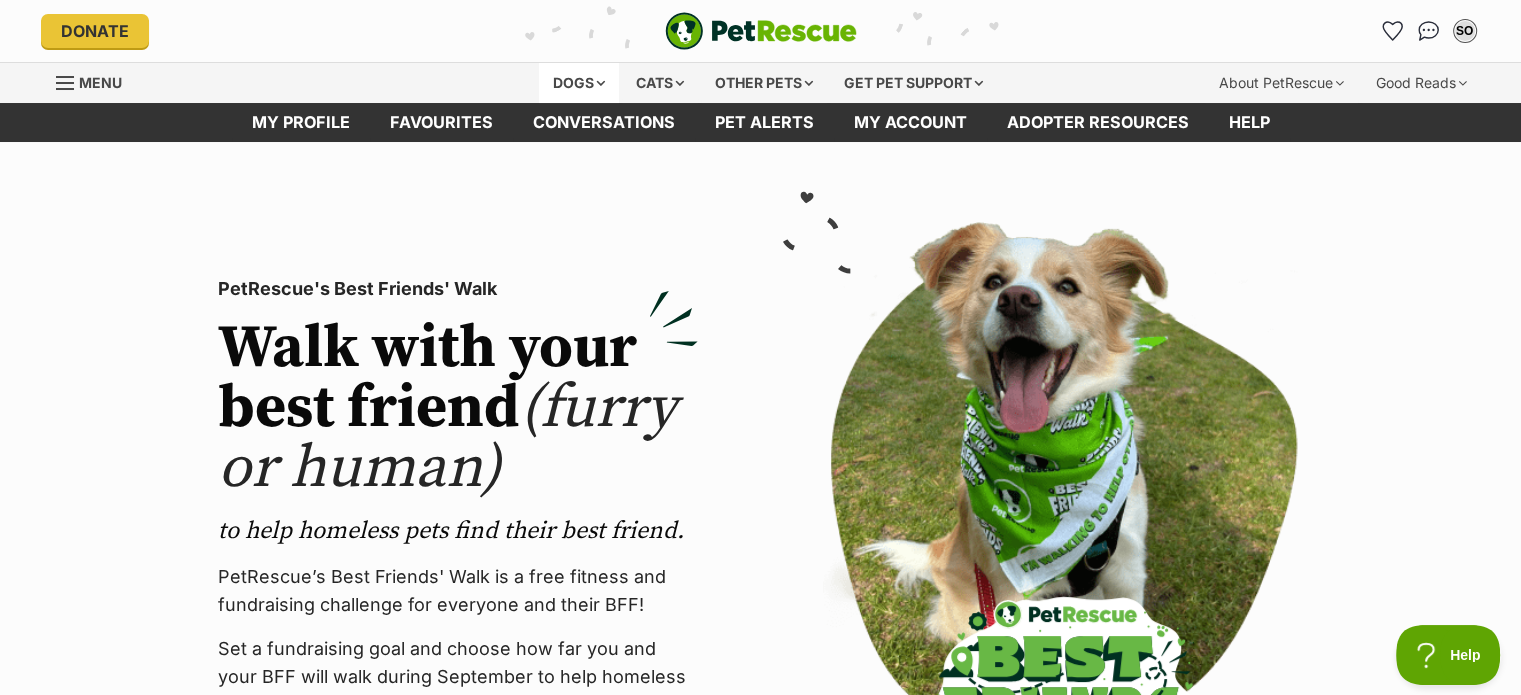 click on "Dogs" at bounding box center (579, 83) 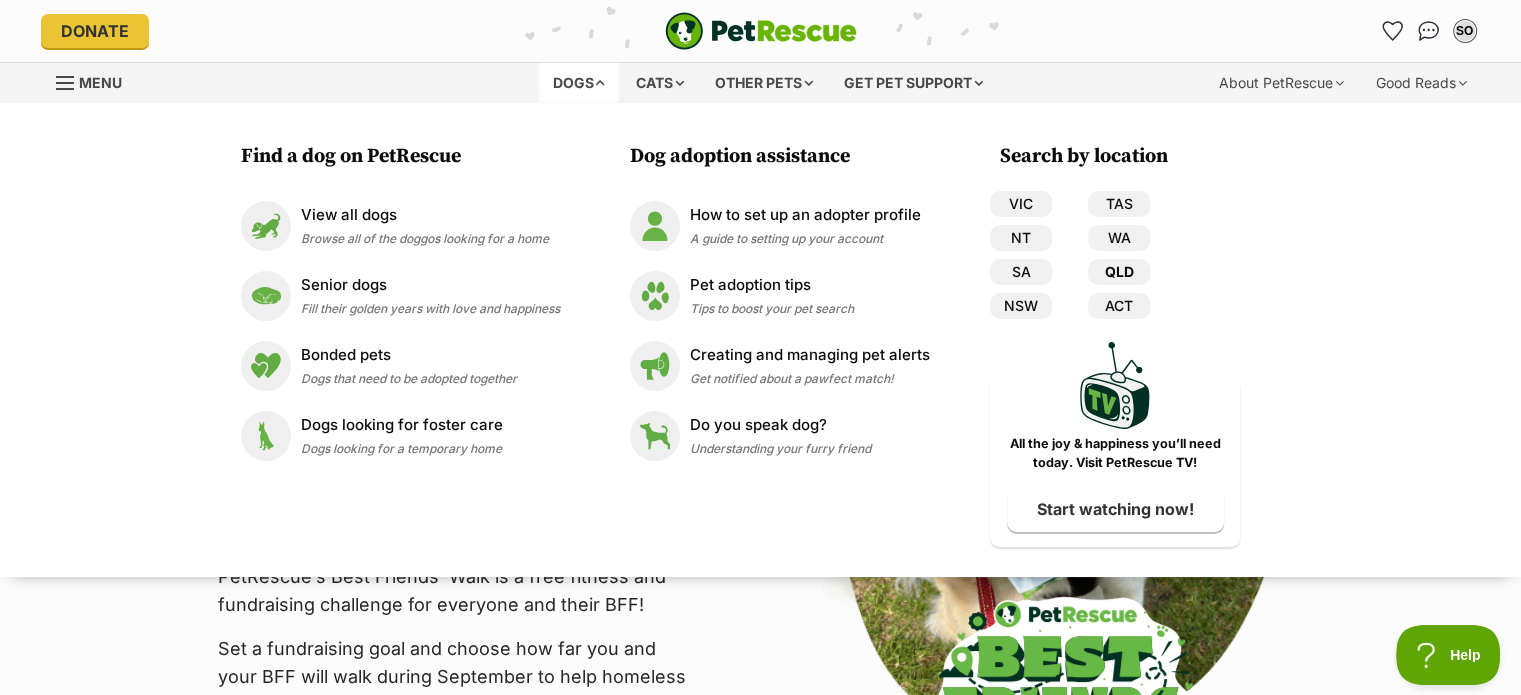 click on "QLD" at bounding box center [1119, 272] 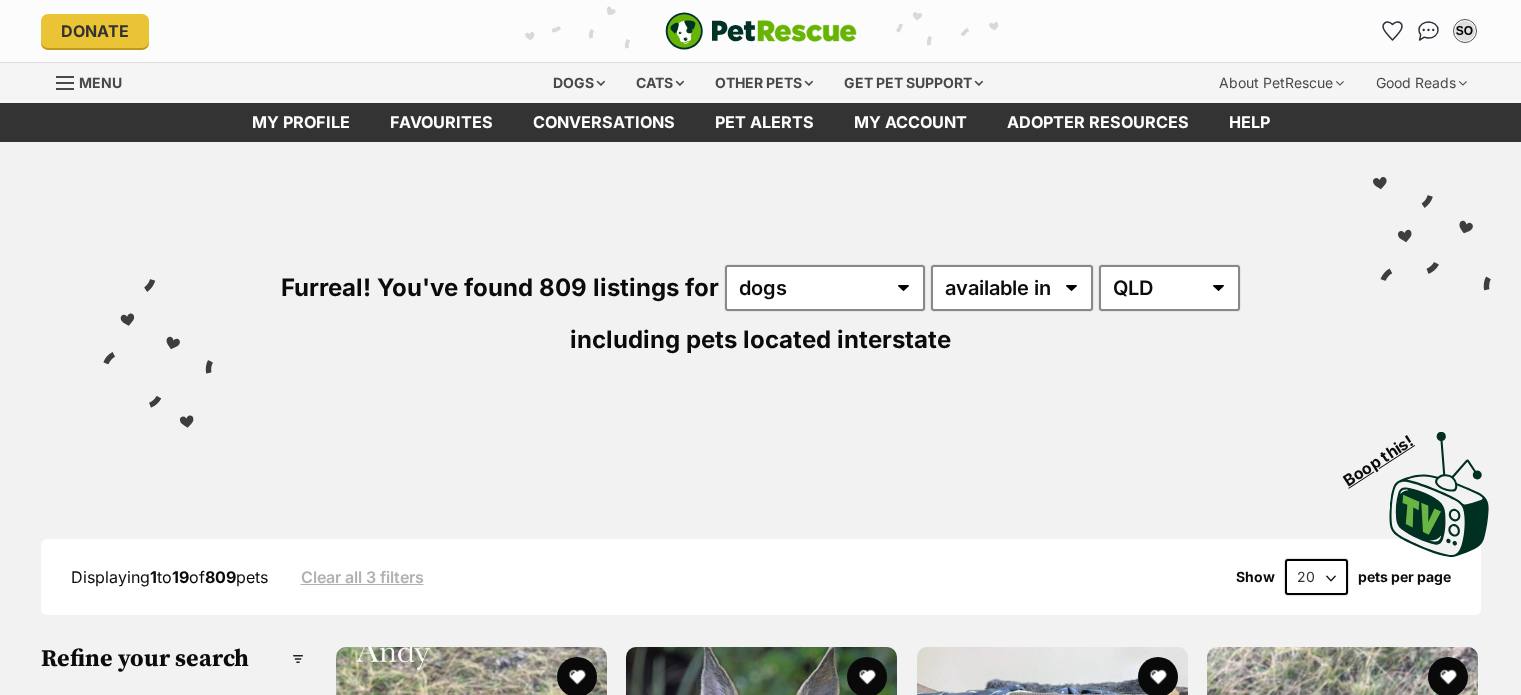 scroll, scrollTop: 0, scrollLeft: 0, axis: both 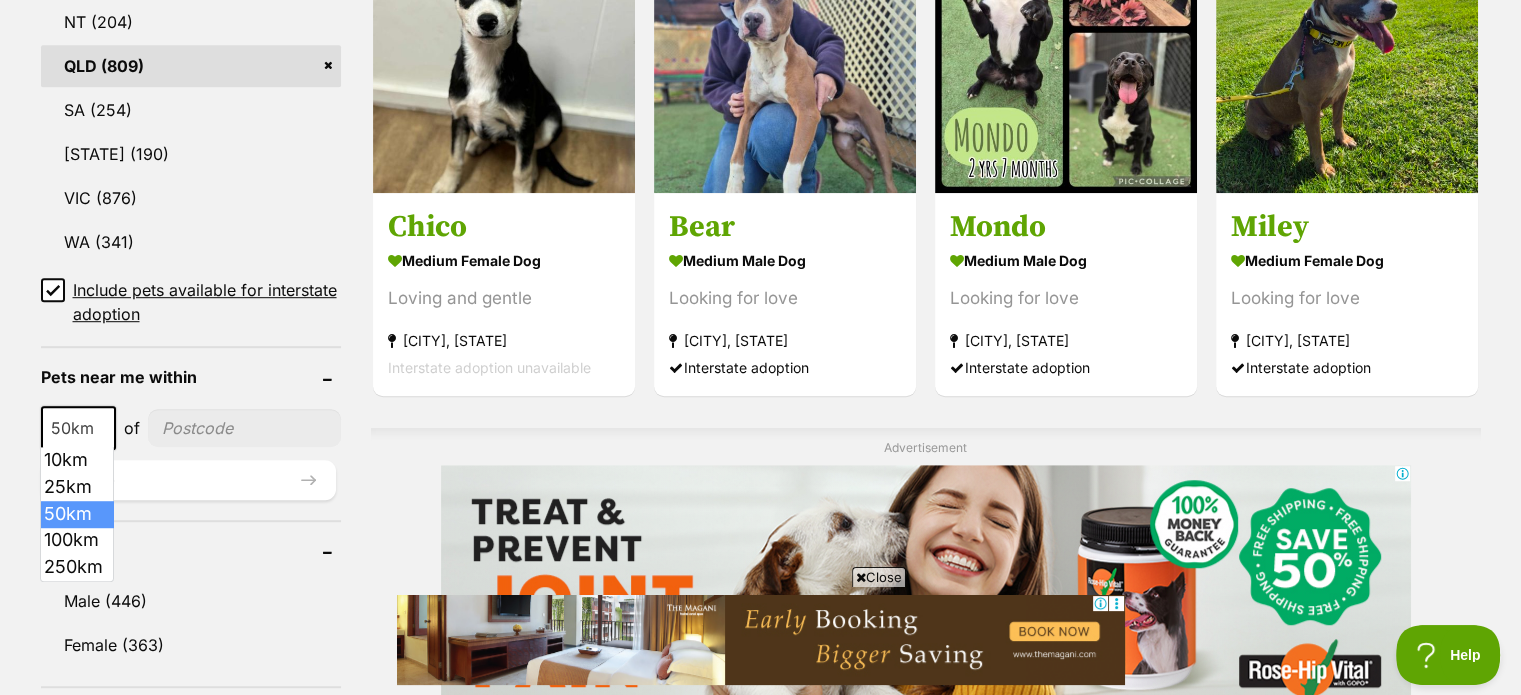click at bounding box center [103, 429] 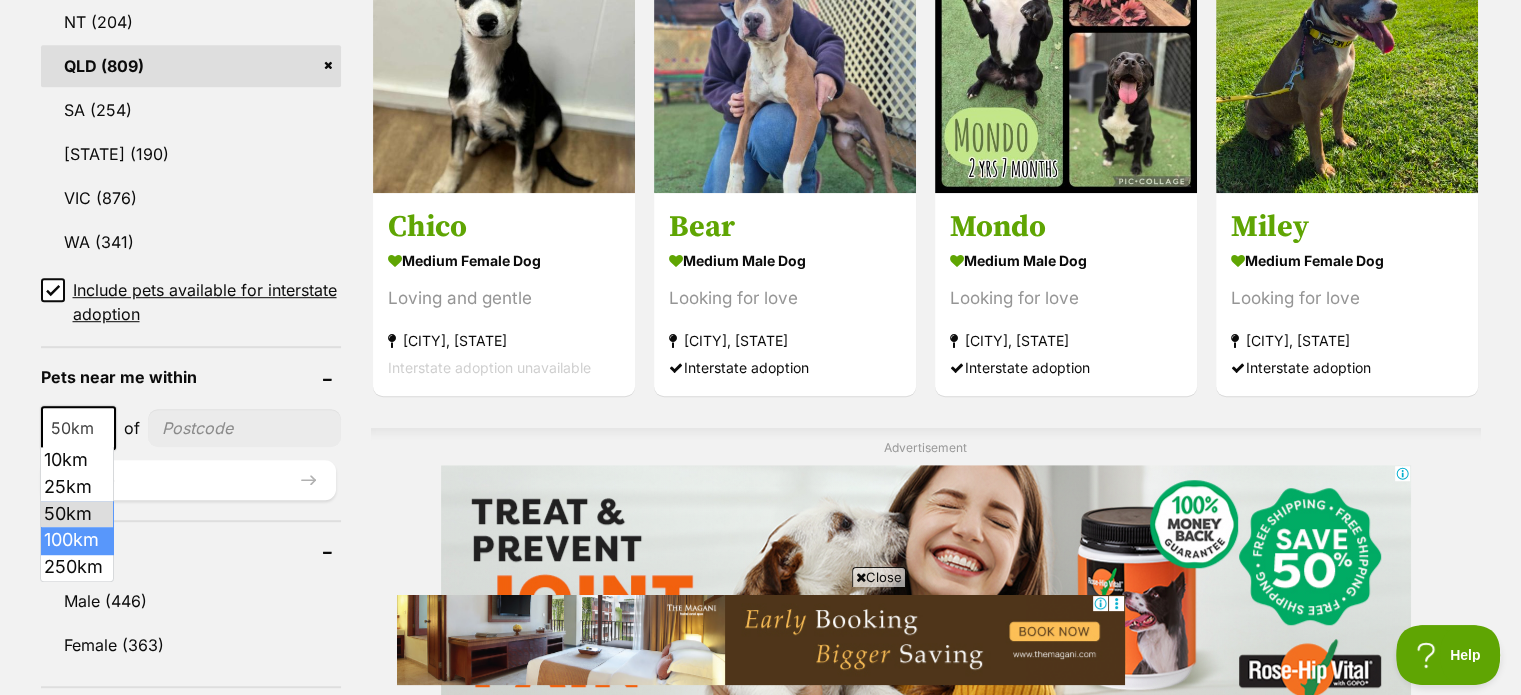 select on "100" 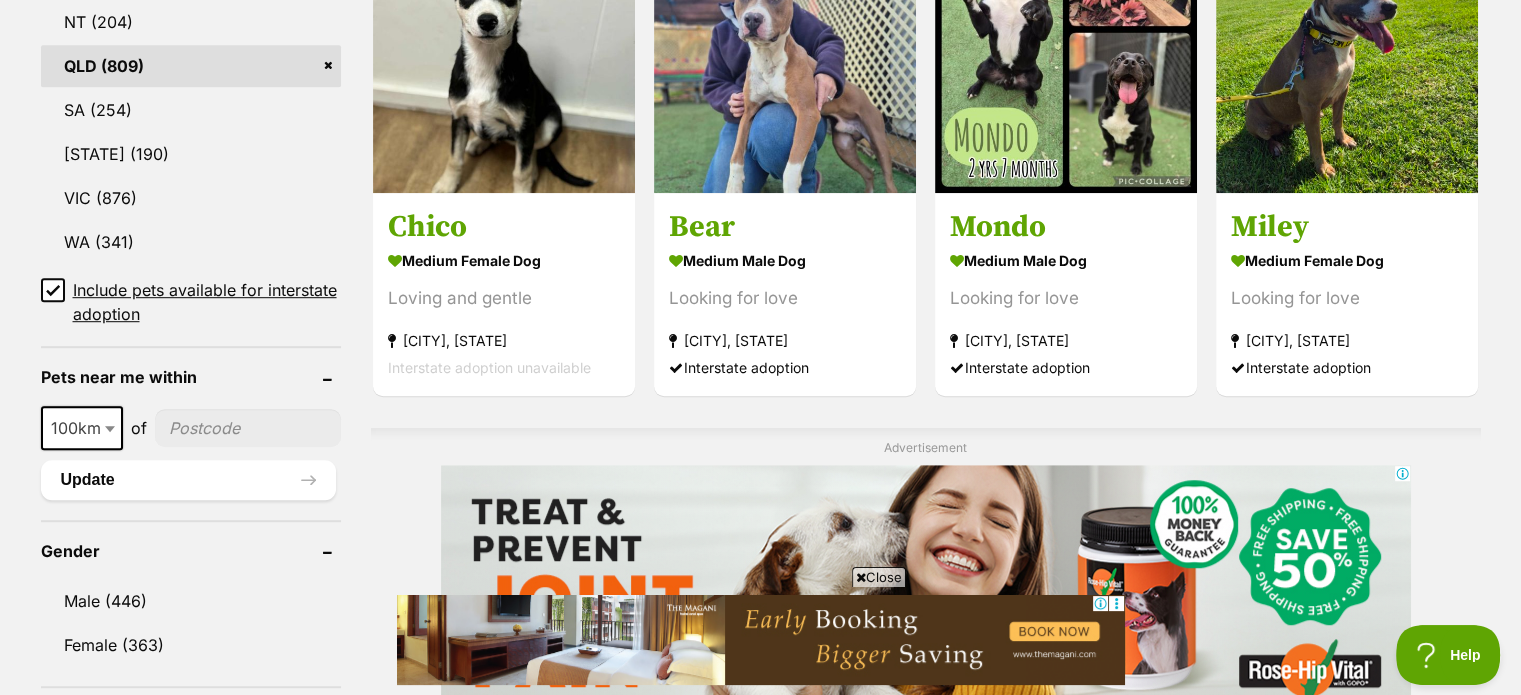 click at bounding box center [248, 428] 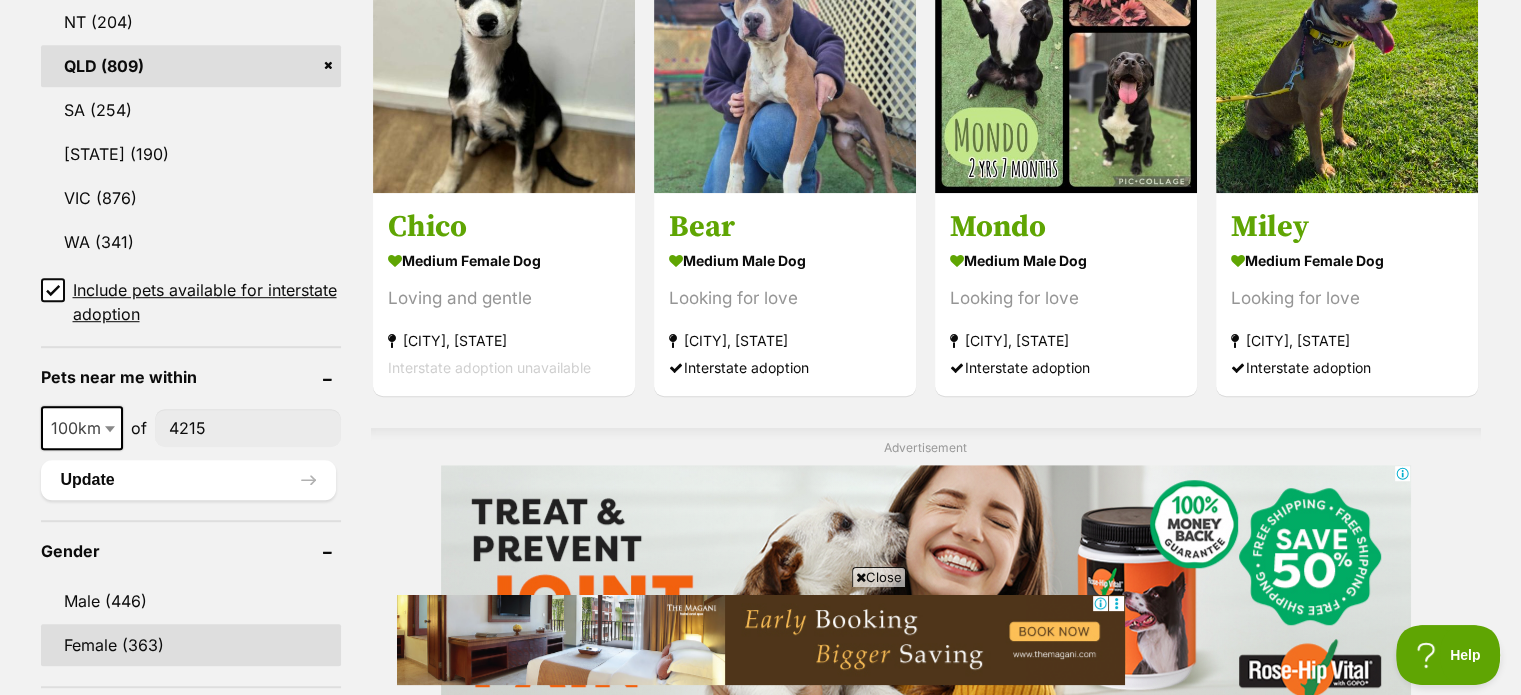 type on "4215" 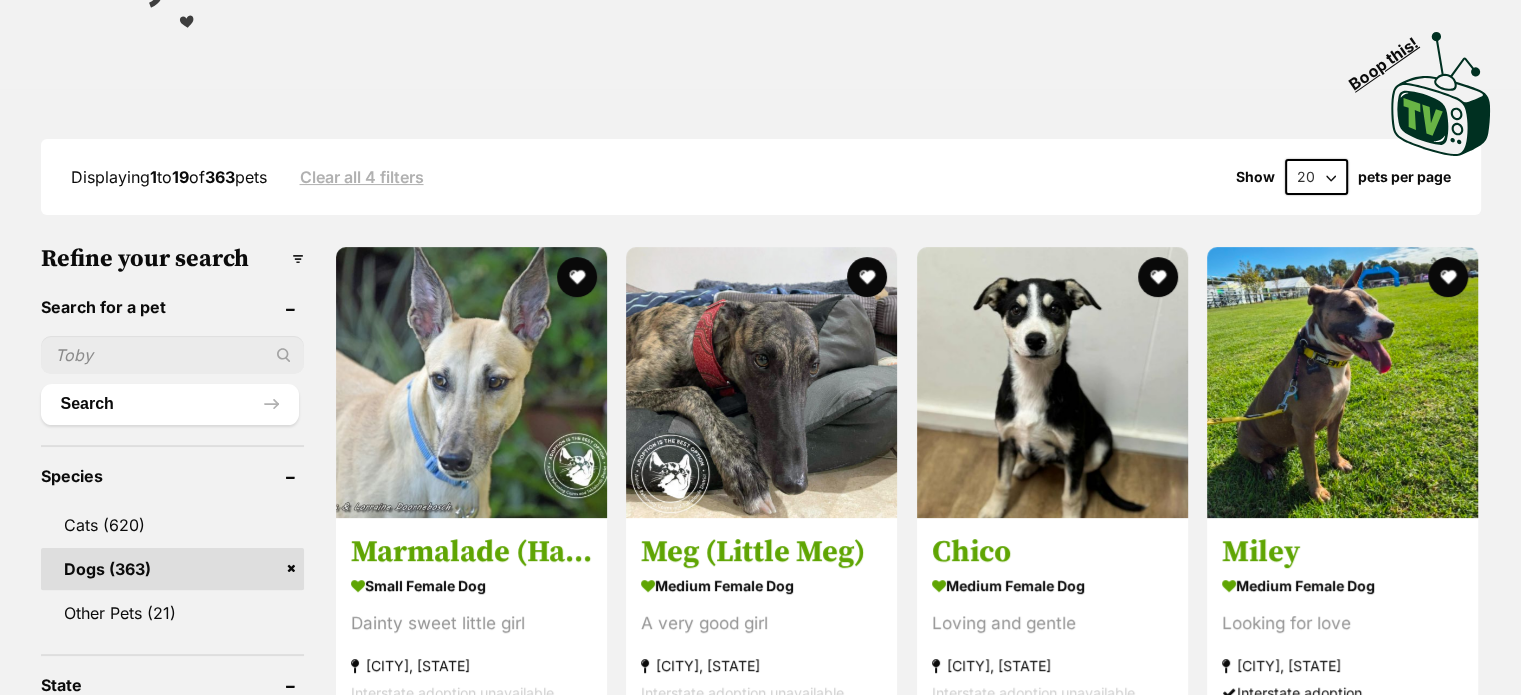 scroll, scrollTop: 0, scrollLeft: 0, axis: both 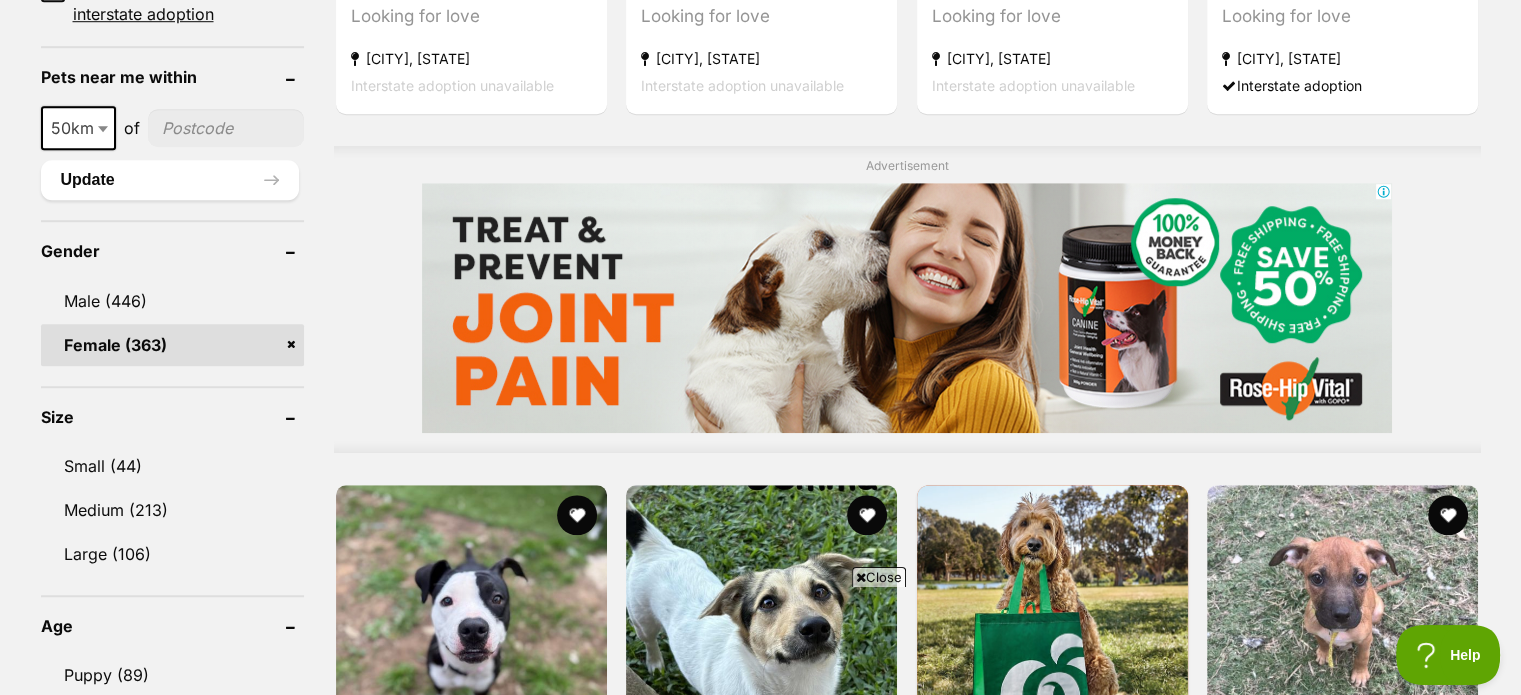 click at bounding box center [103, 129] 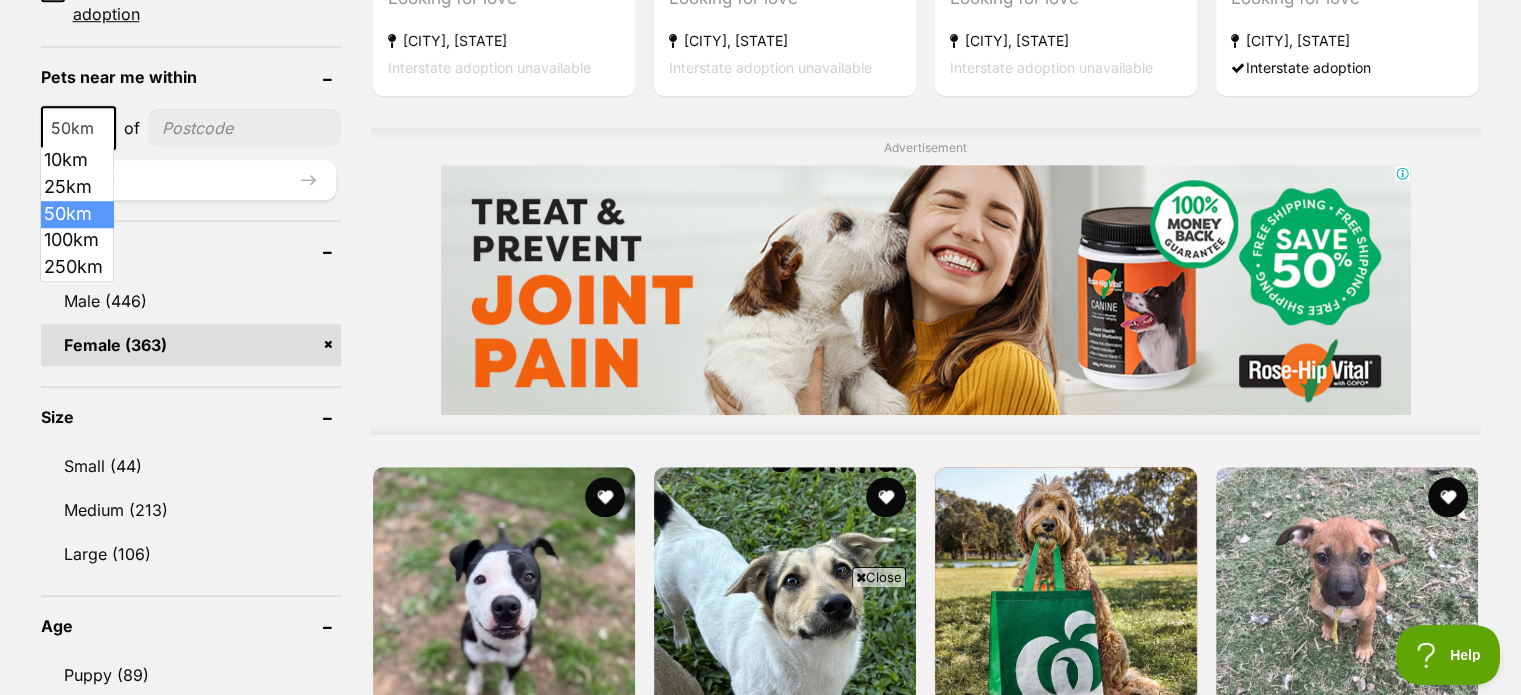 scroll, scrollTop: 0, scrollLeft: 0, axis: both 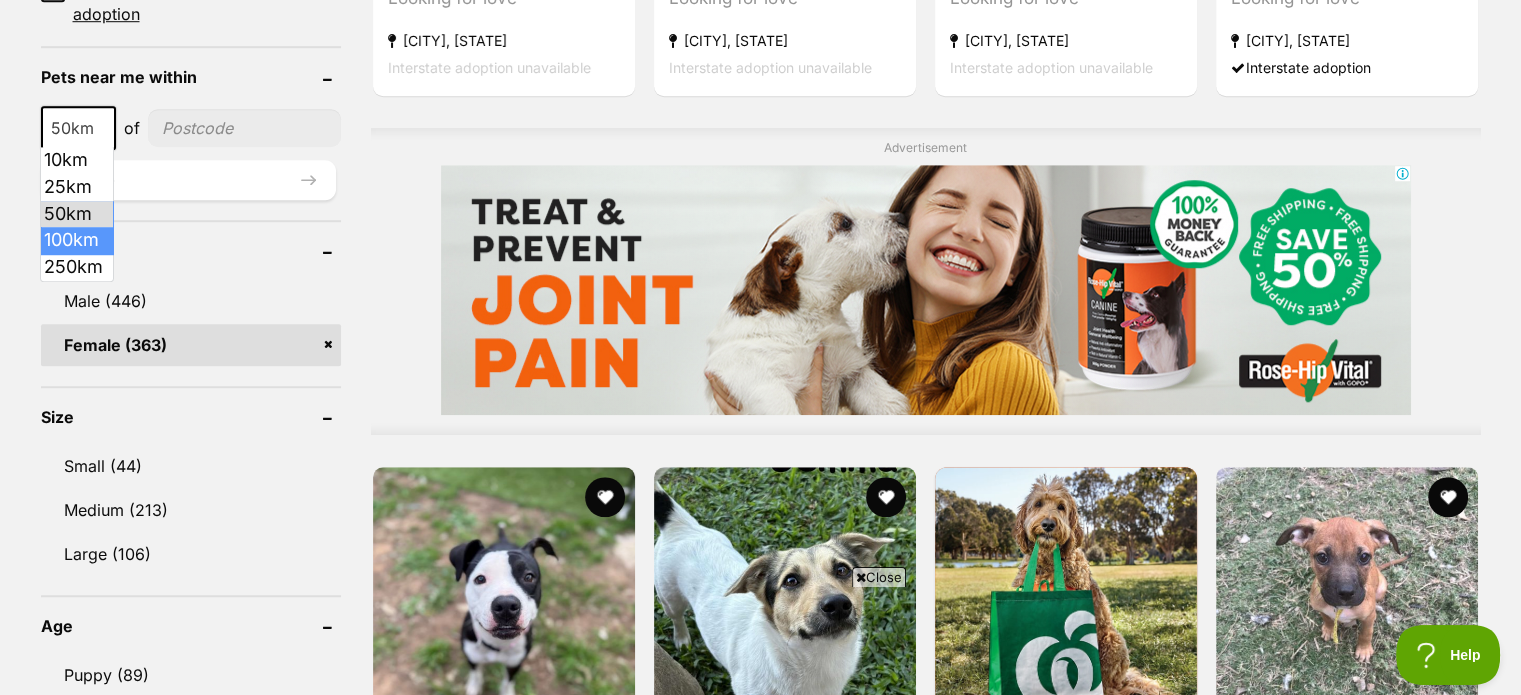 select on "100" 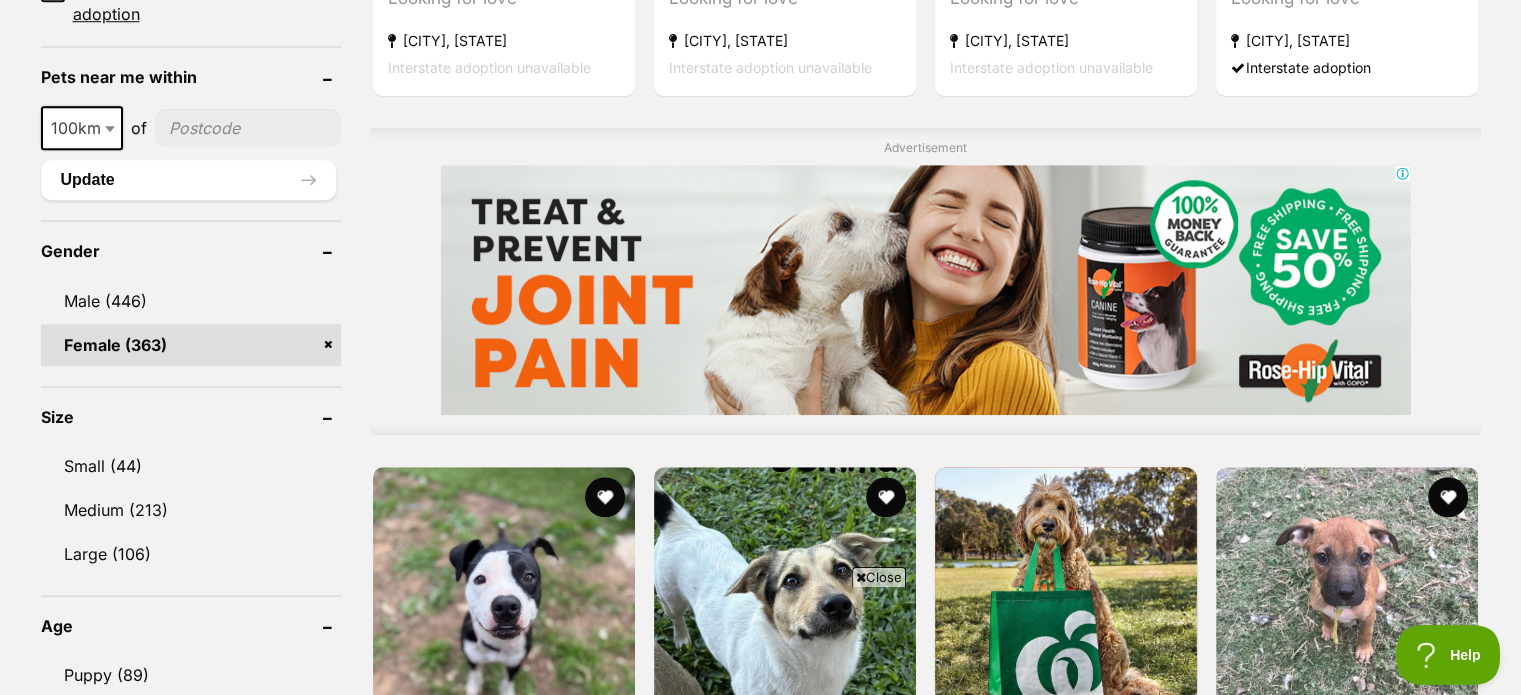 click on "Female (363)" at bounding box center [191, 345] 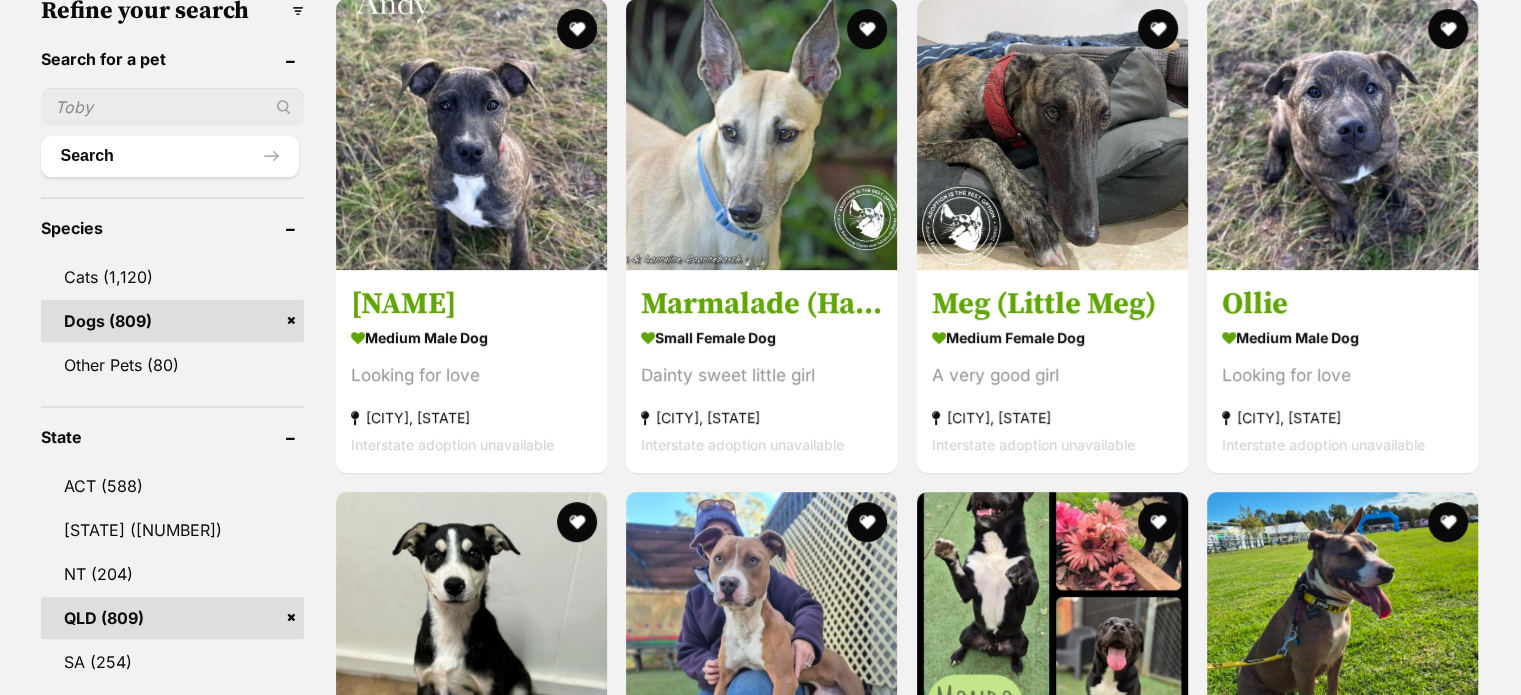 scroll, scrollTop: 0, scrollLeft: 0, axis: both 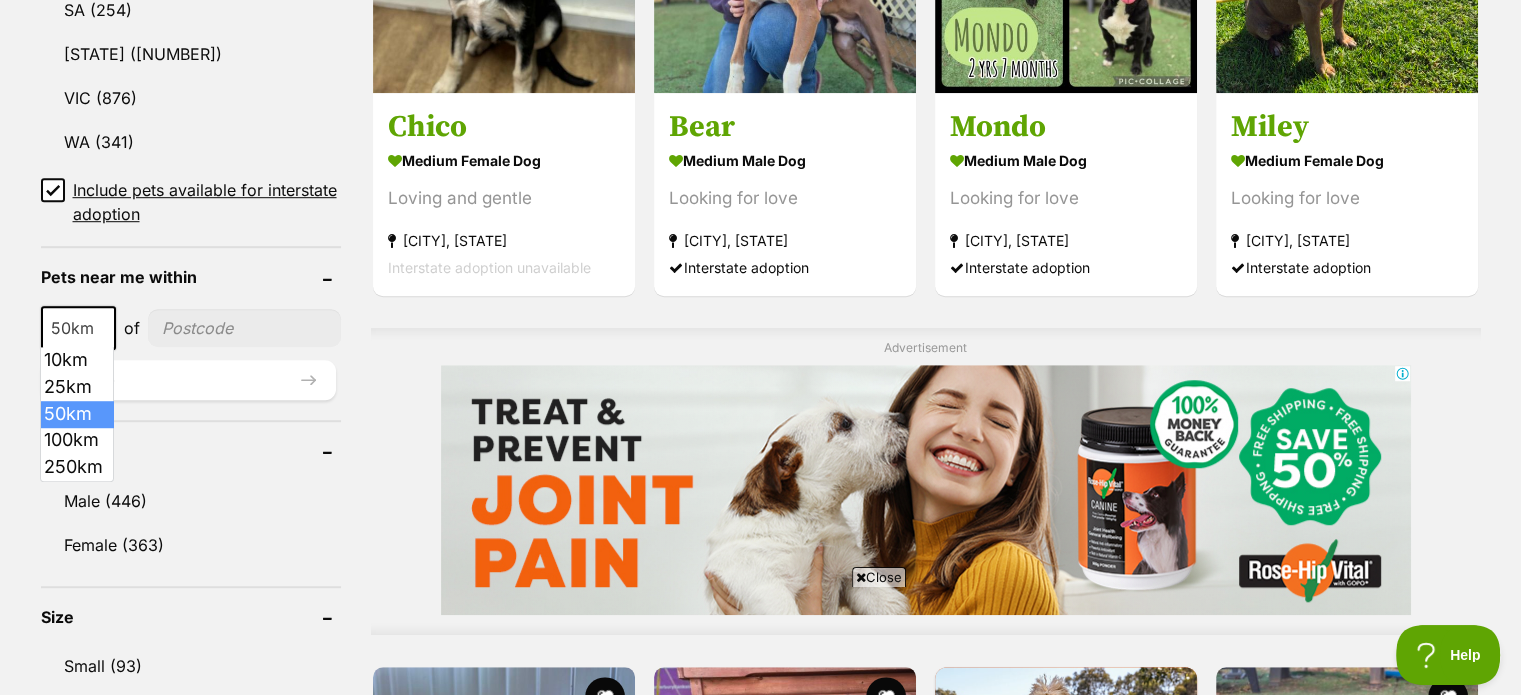 click at bounding box center [105, 328] 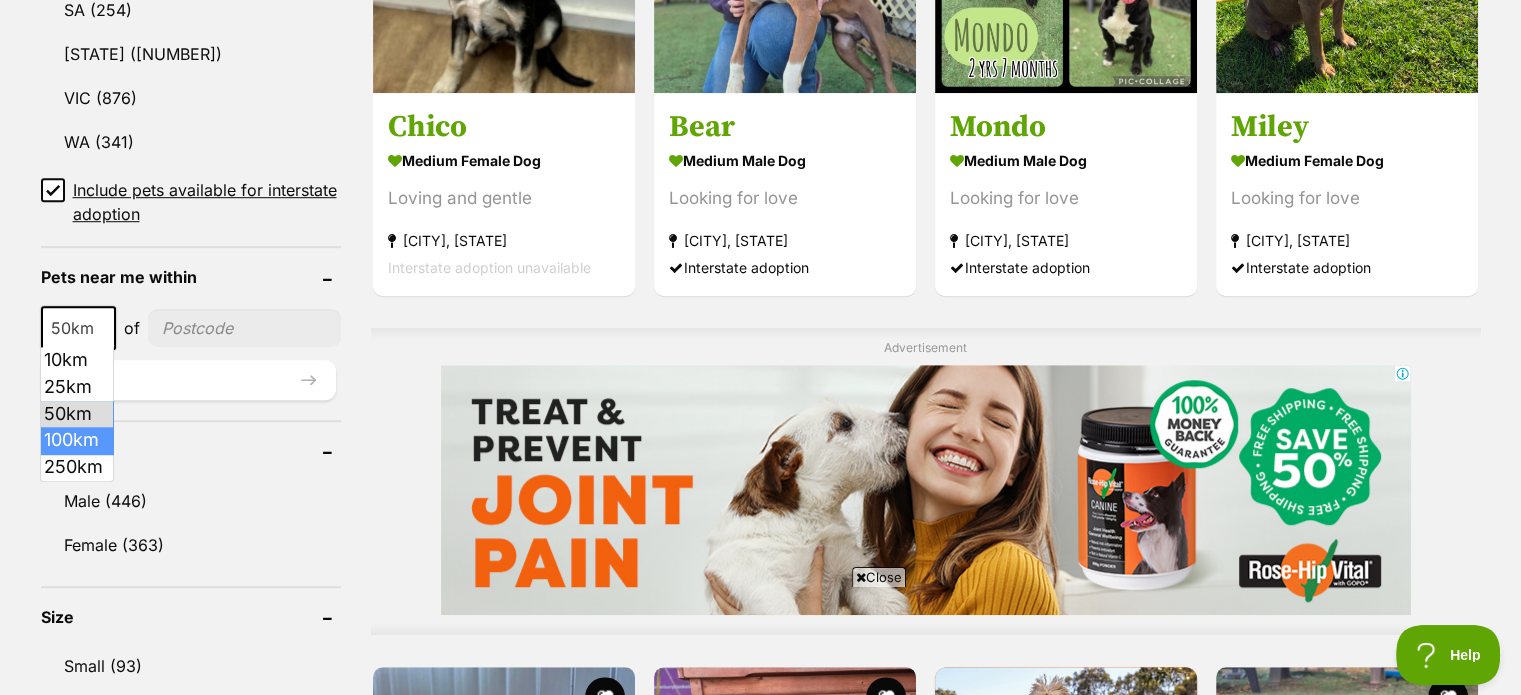 select on "100" 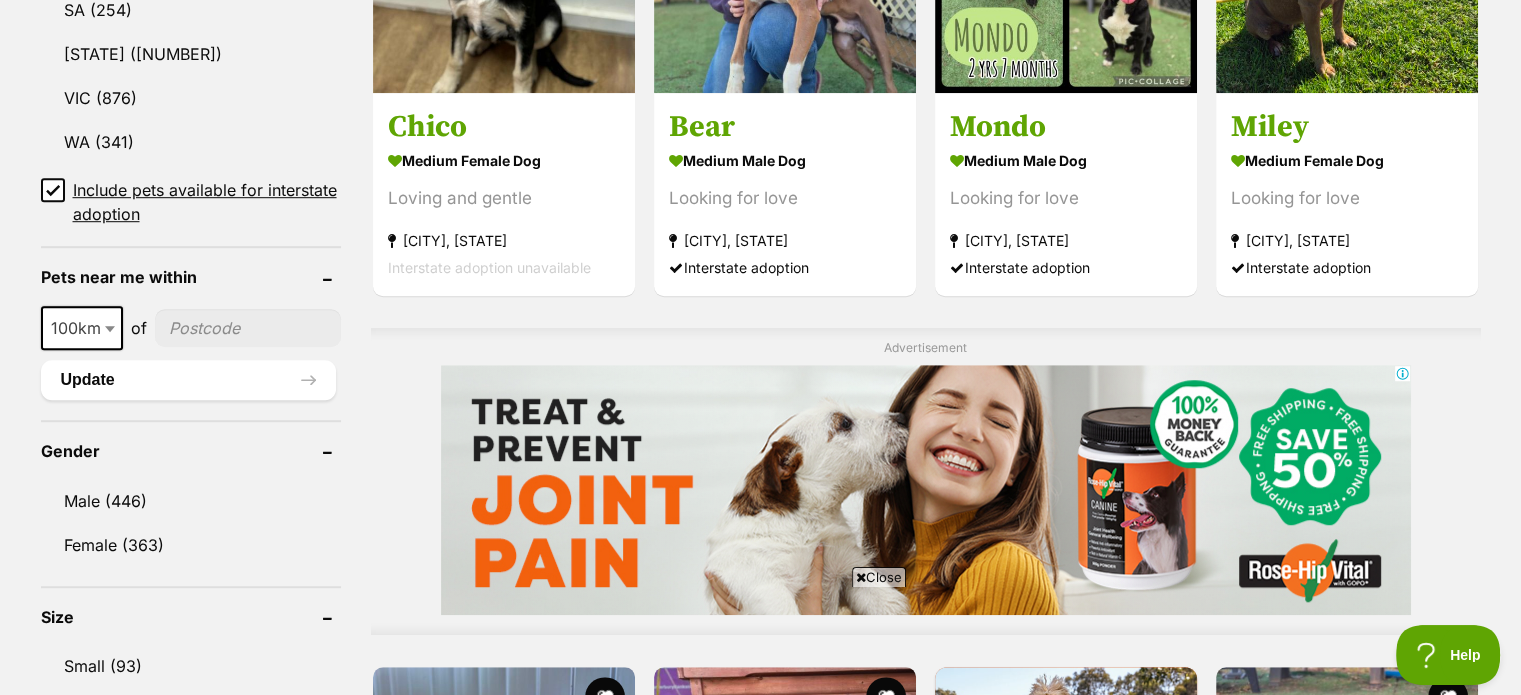 drag, startPoint x: 206, startPoint y: 319, endPoint x: 217, endPoint y: 307, distance: 16.27882 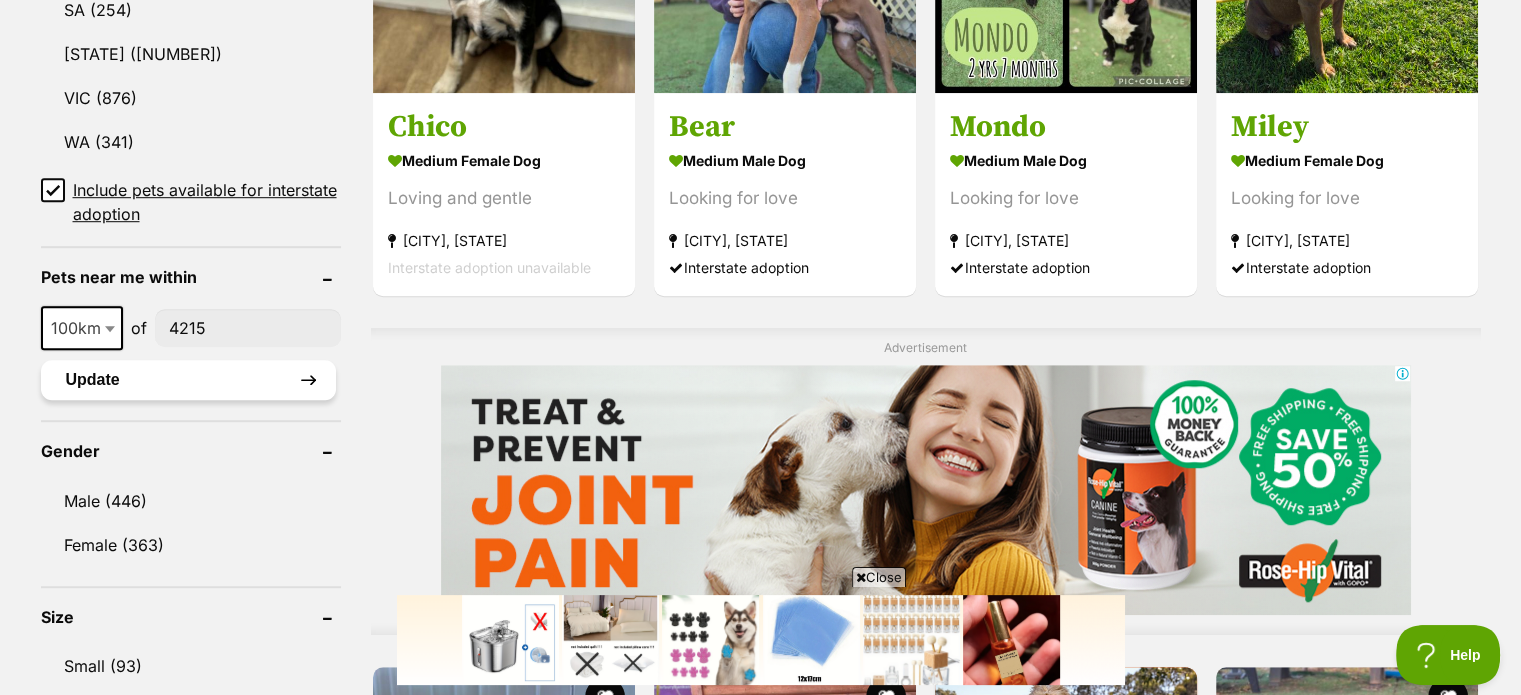 type on "4215" 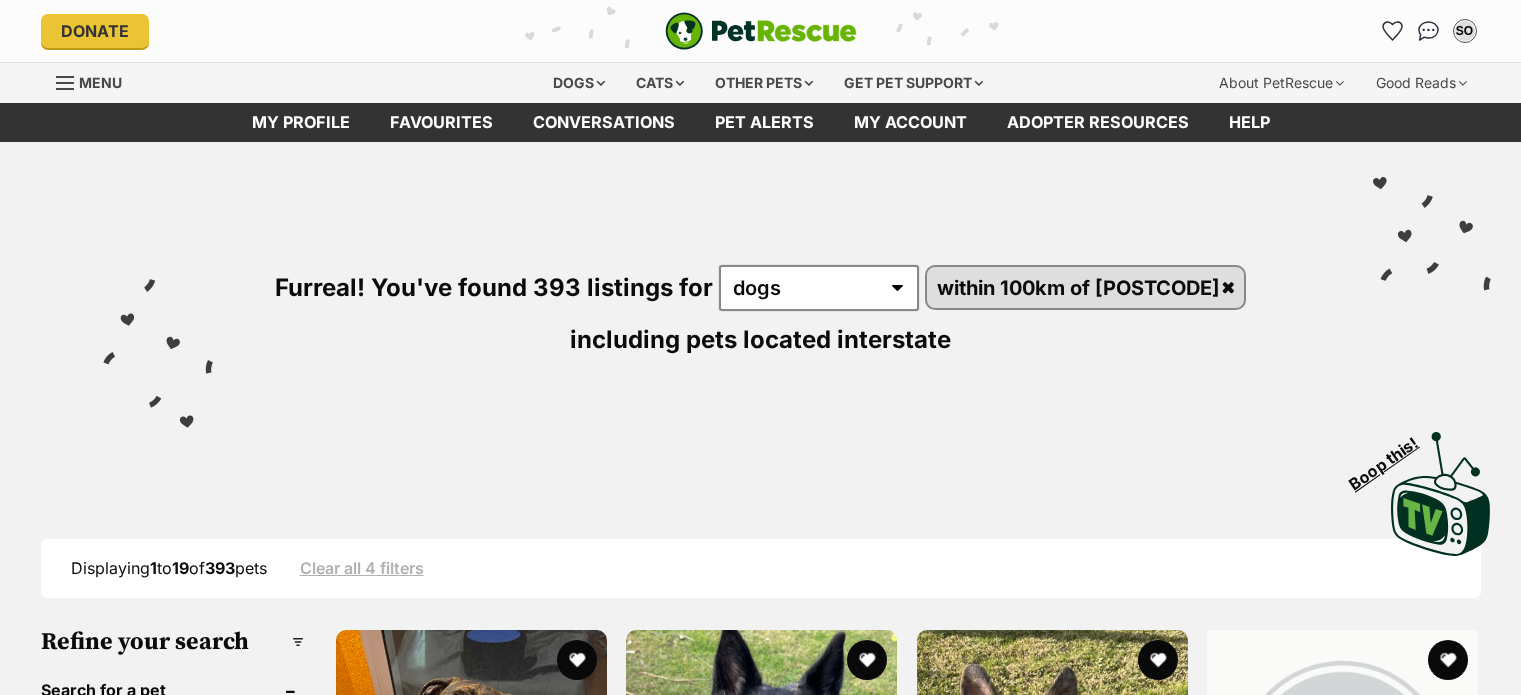 scroll, scrollTop: 500, scrollLeft: 0, axis: vertical 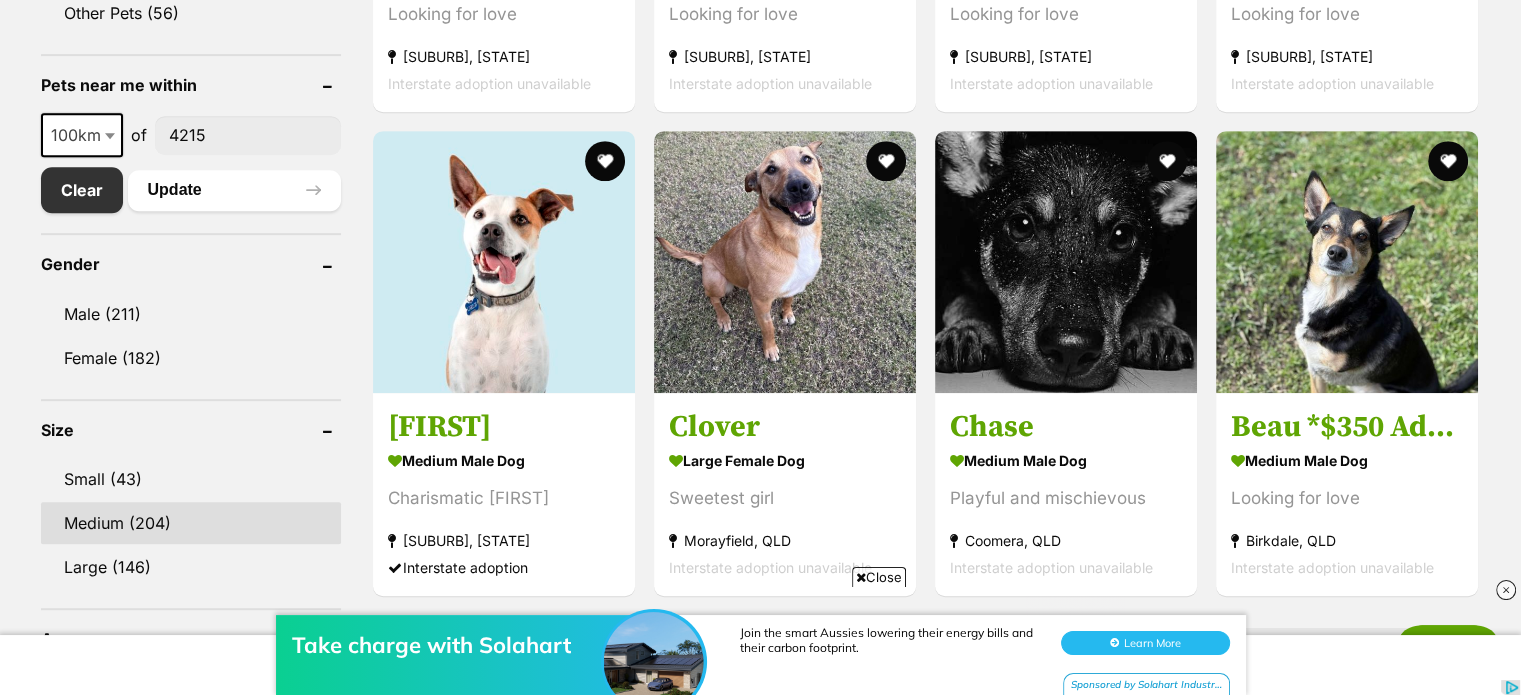 click on "Medium (204)" at bounding box center [191, 523] 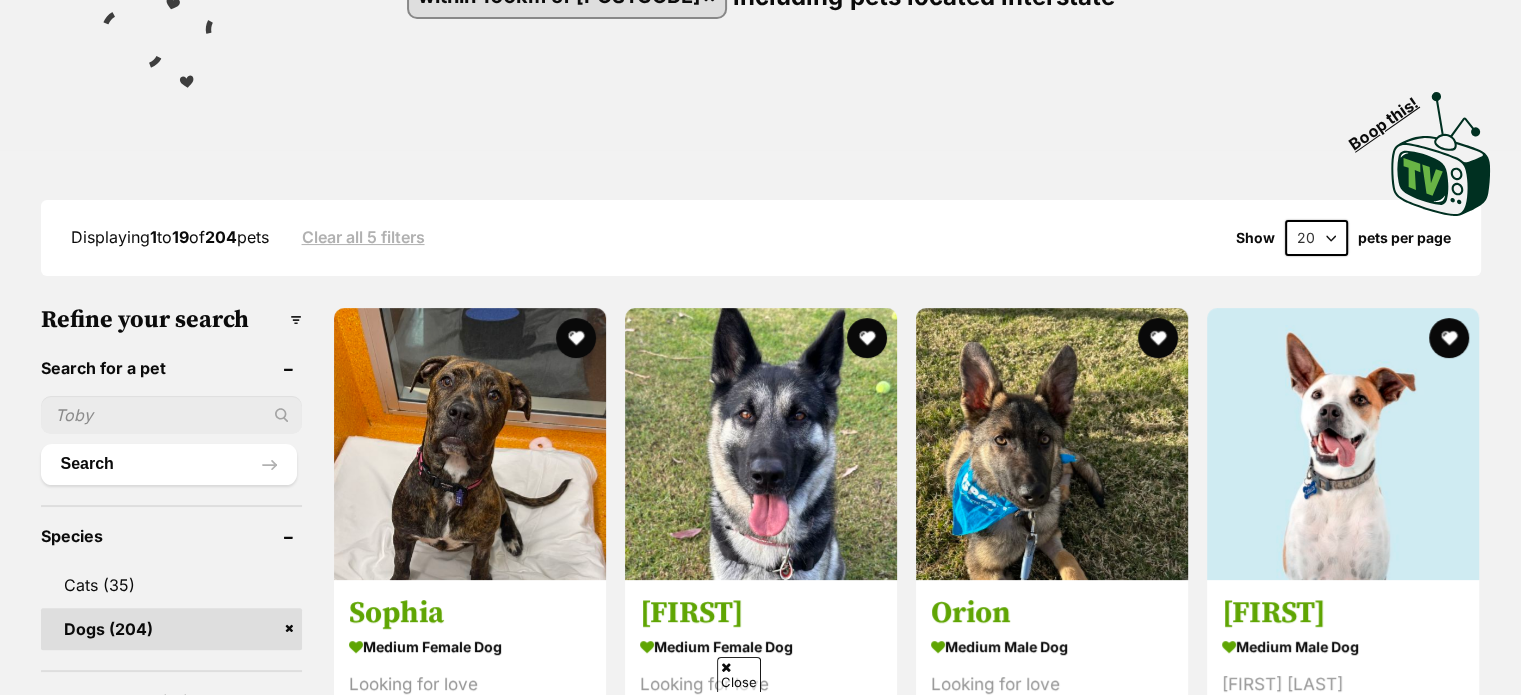 scroll, scrollTop: 400, scrollLeft: 0, axis: vertical 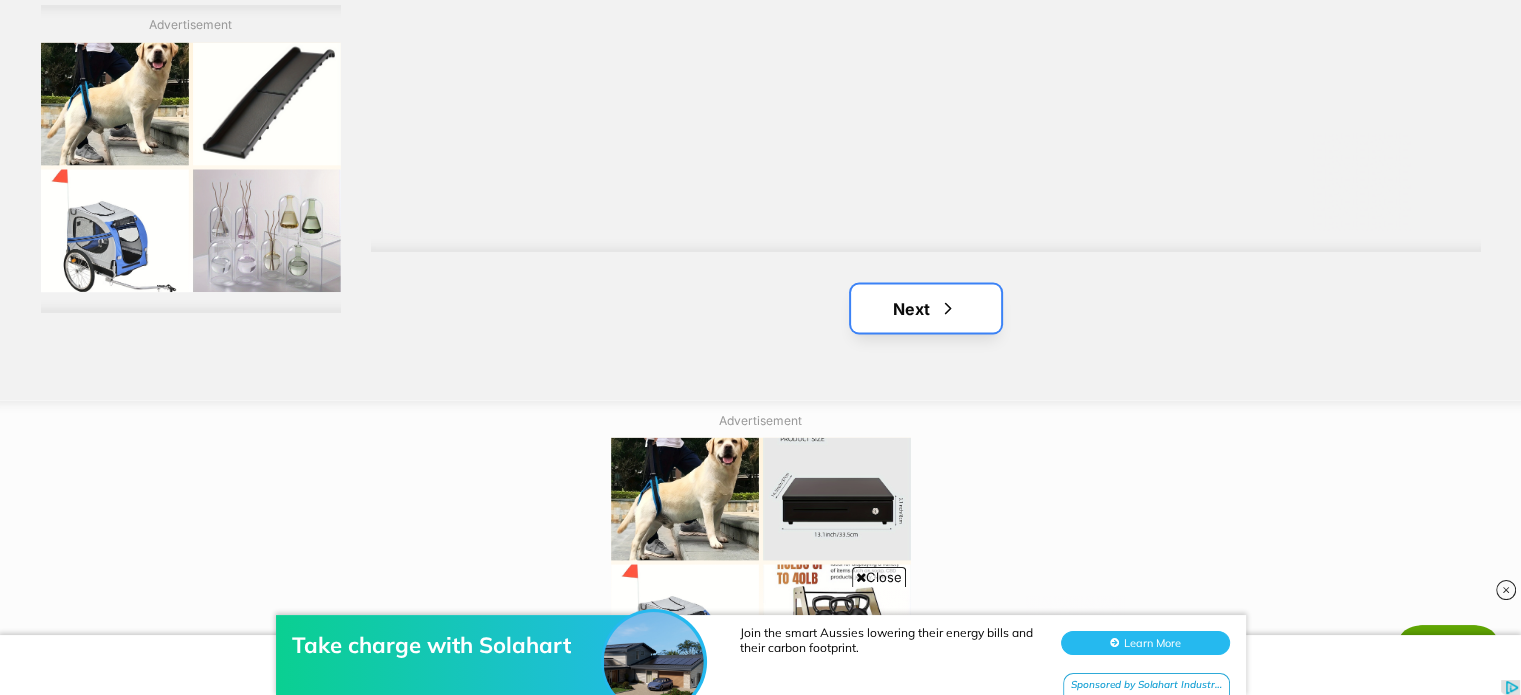 click on "Next" at bounding box center (926, 308) 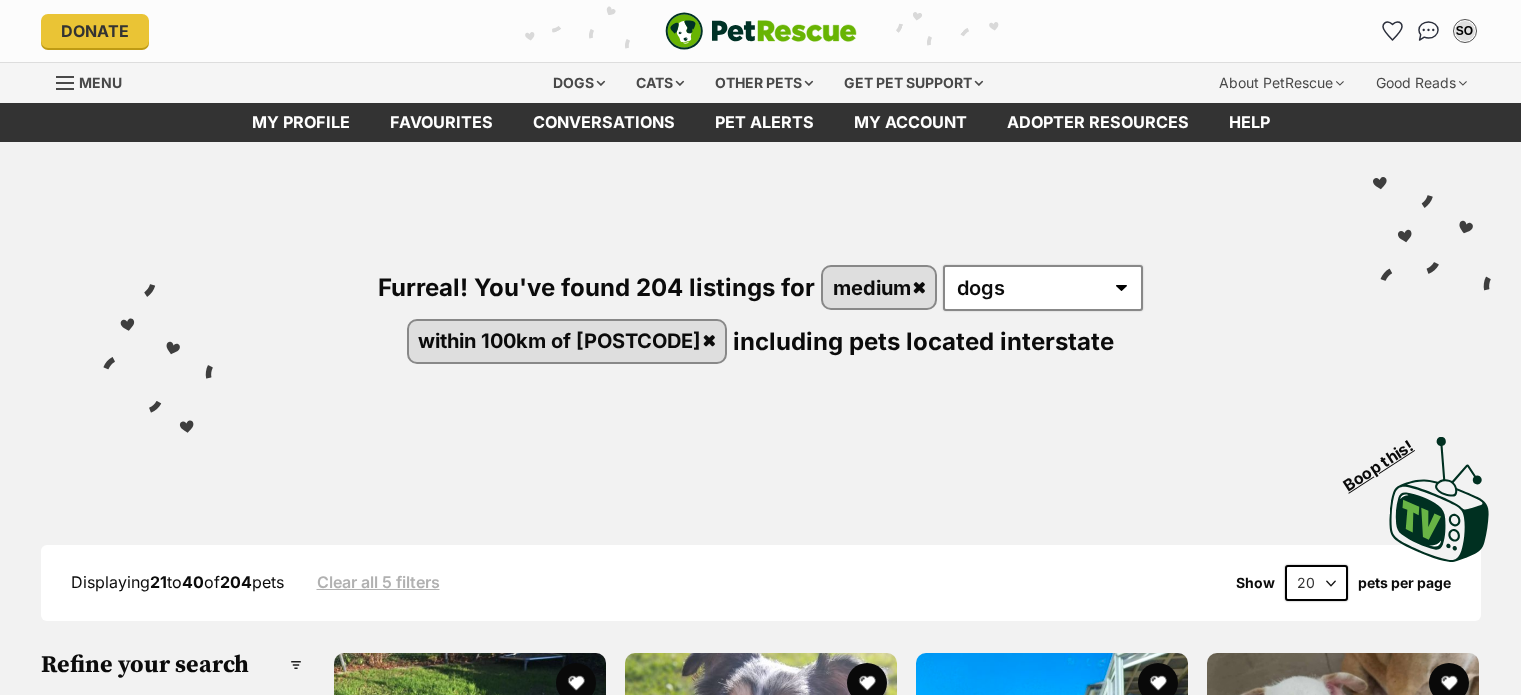 scroll, scrollTop: 0, scrollLeft: 0, axis: both 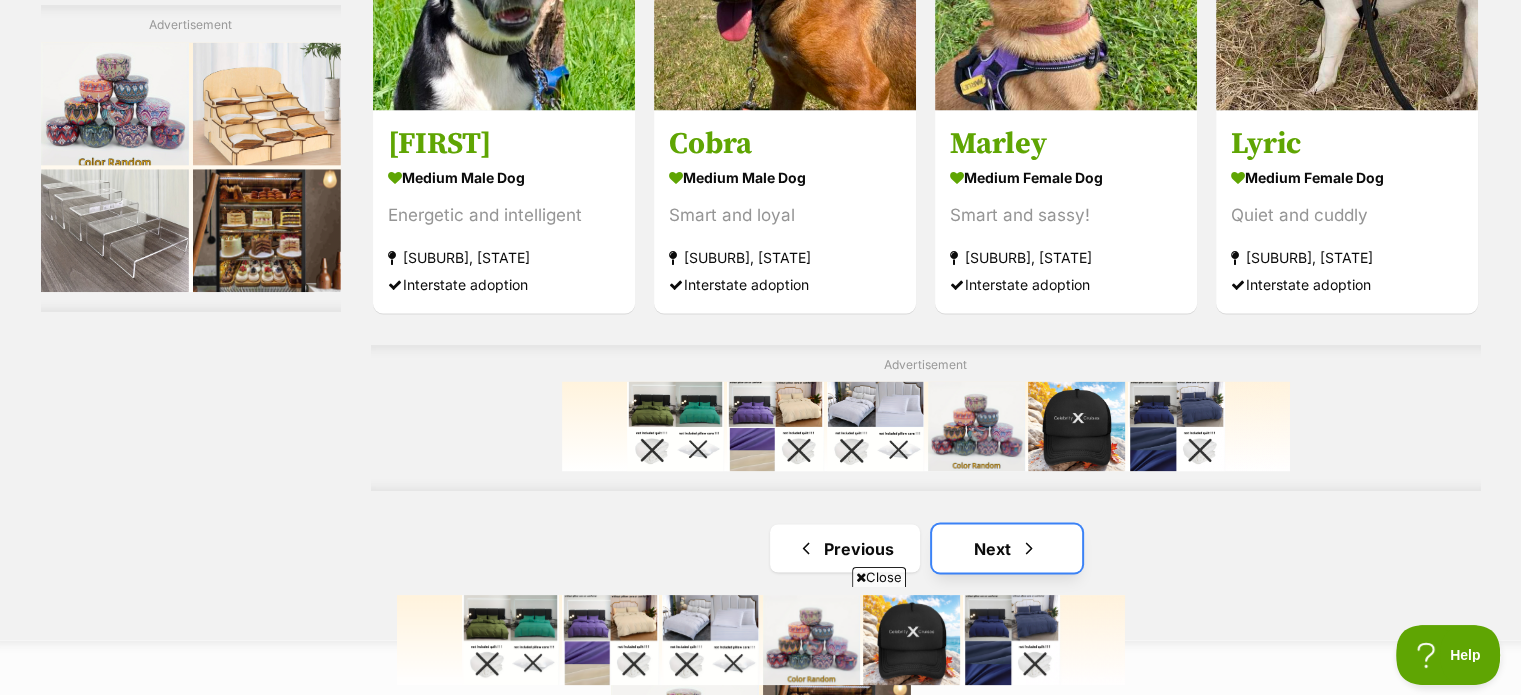 click on "Next" at bounding box center (1007, 548) 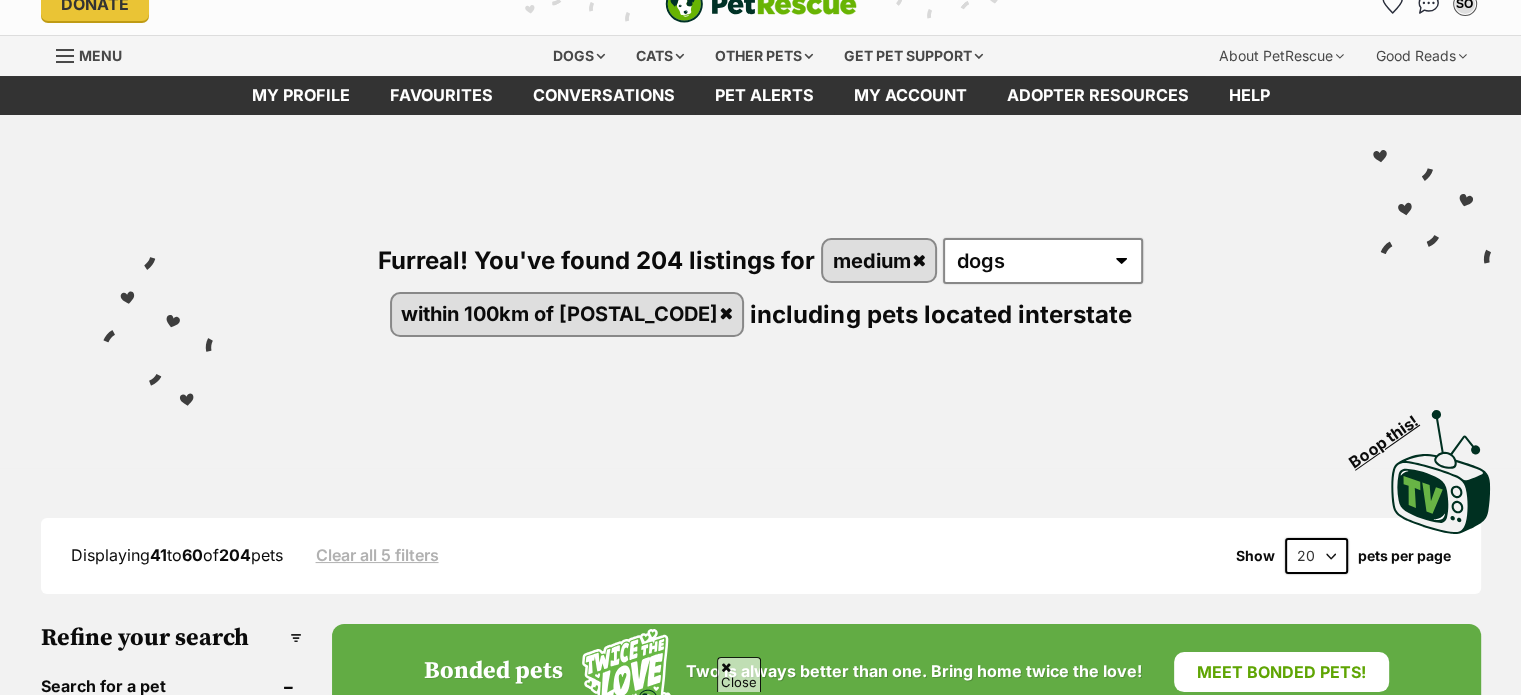 scroll, scrollTop: 300, scrollLeft: 0, axis: vertical 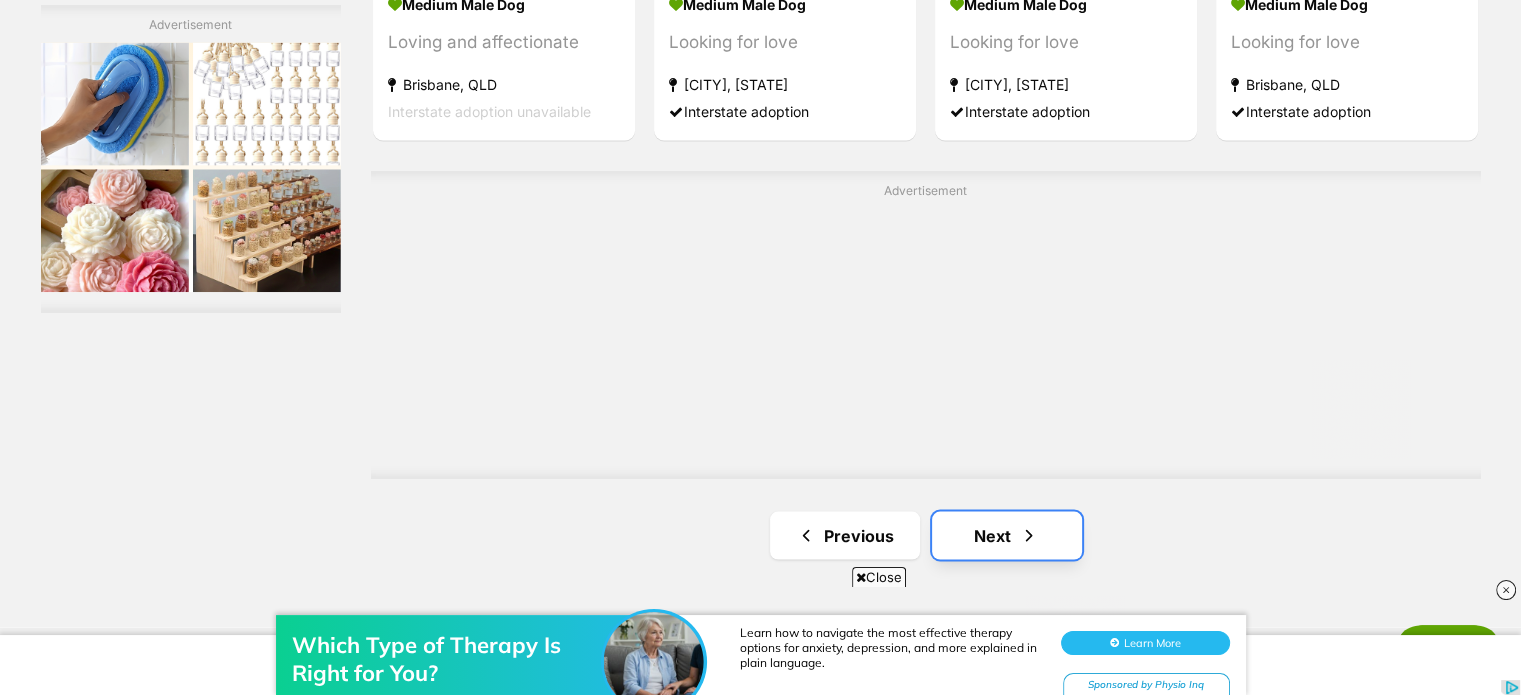 click on "Next" at bounding box center (1007, 535) 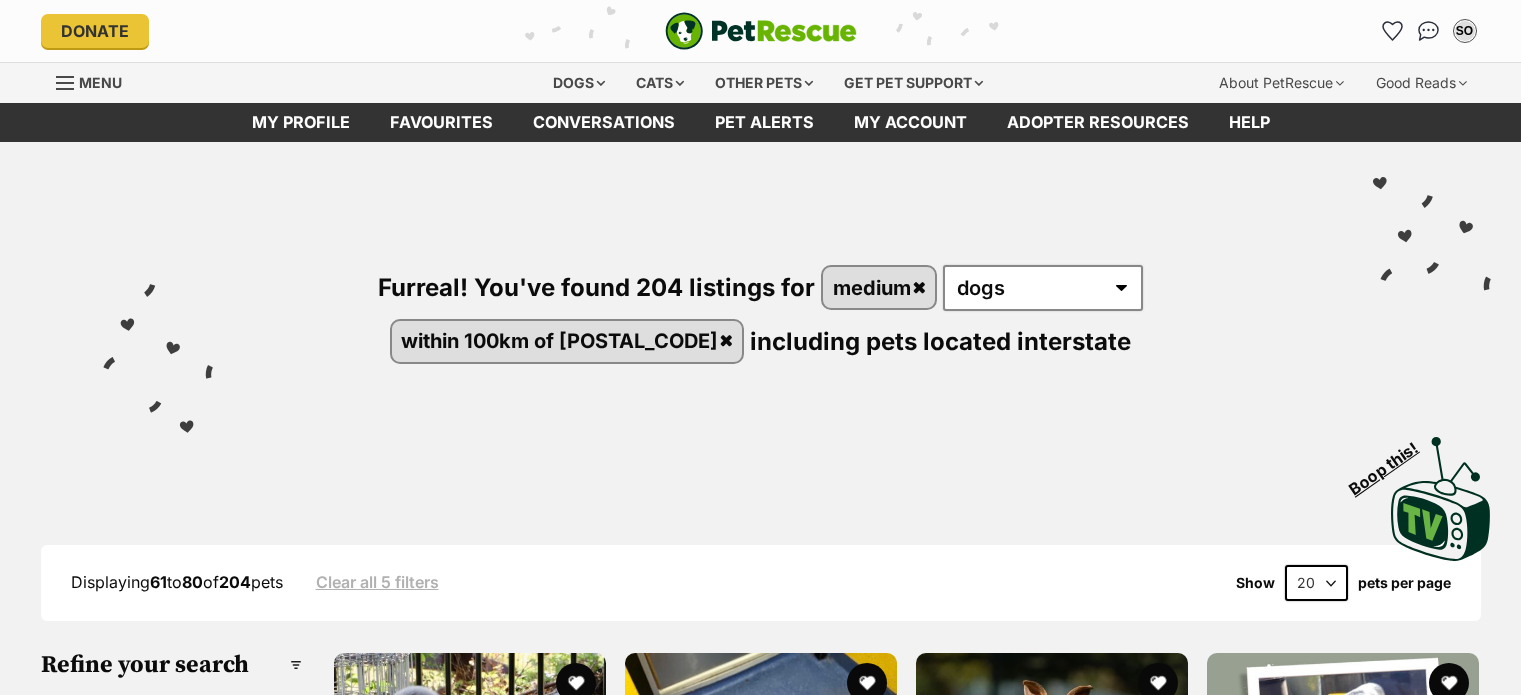 scroll, scrollTop: 108, scrollLeft: 0, axis: vertical 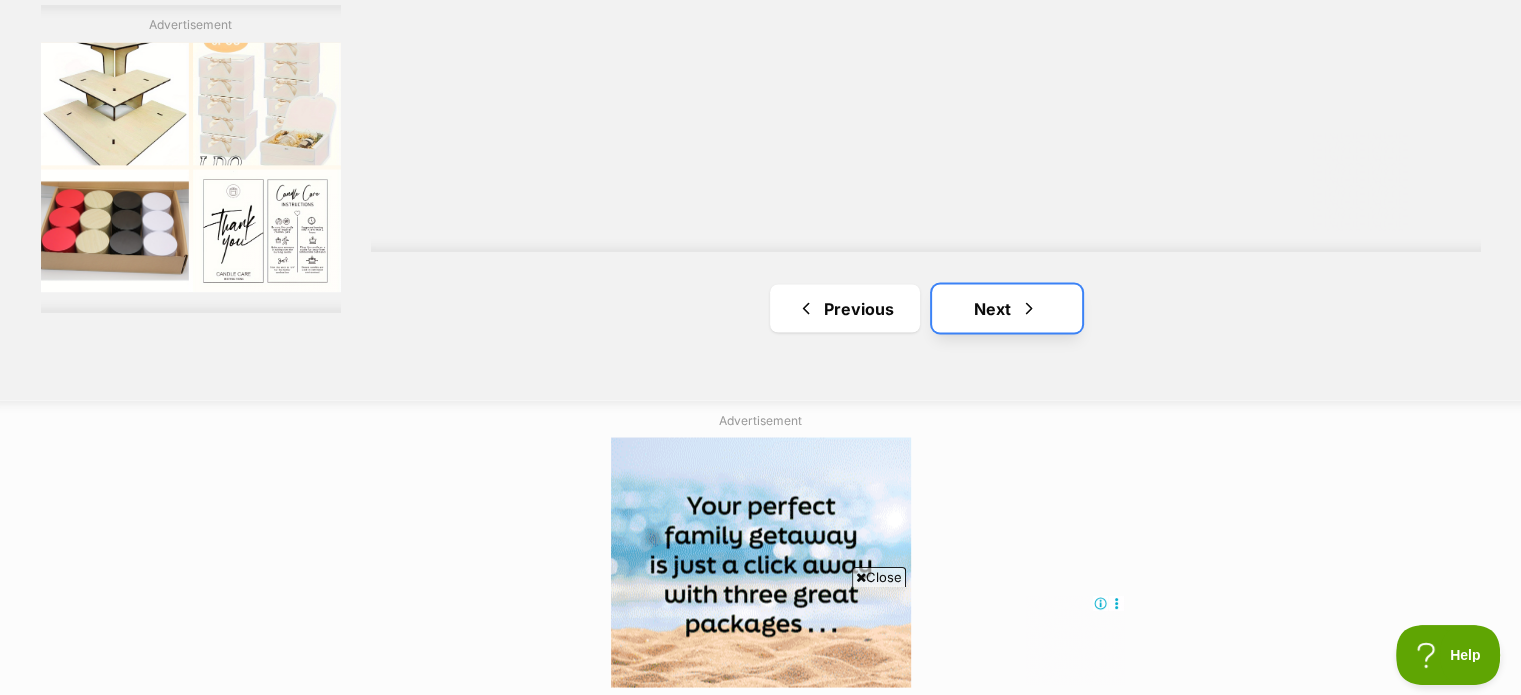 click on "Next" at bounding box center (1007, 308) 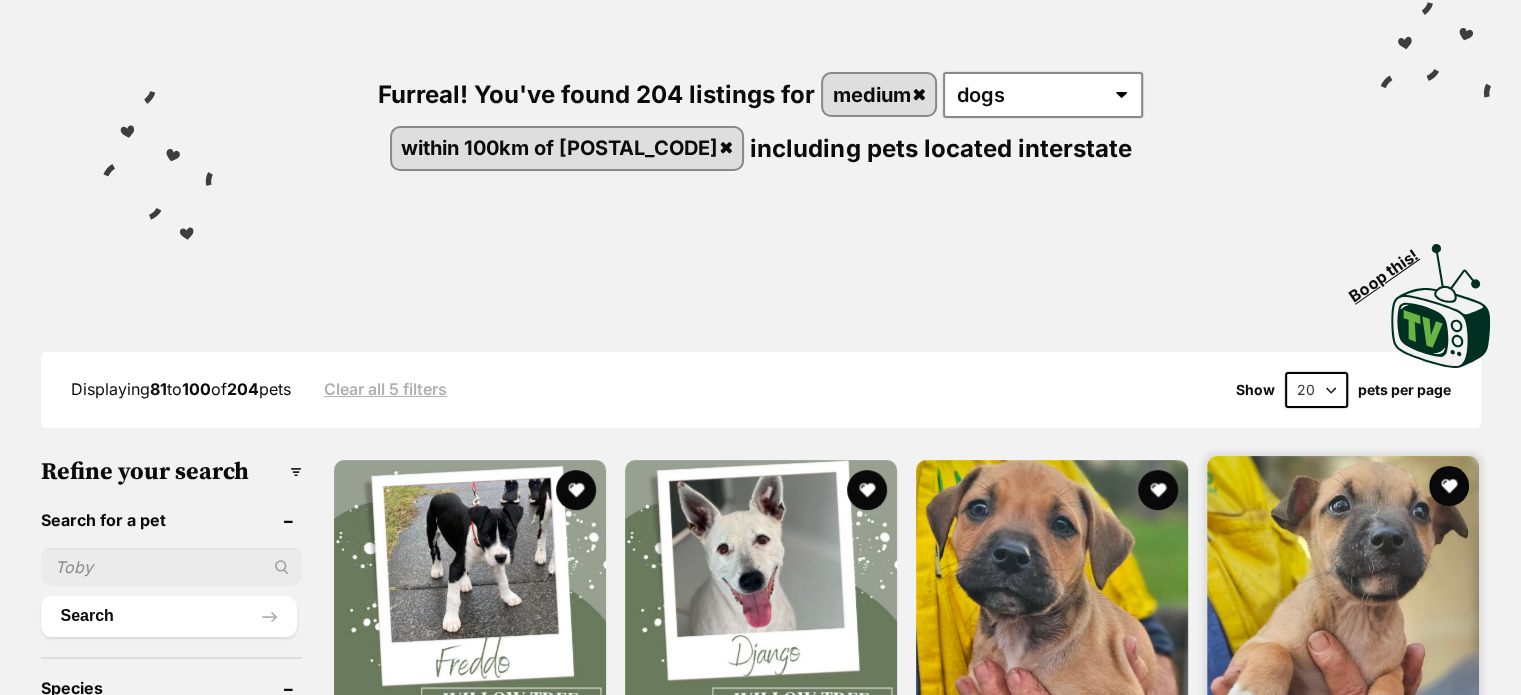 scroll, scrollTop: 0, scrollLeft: 0, axis: both 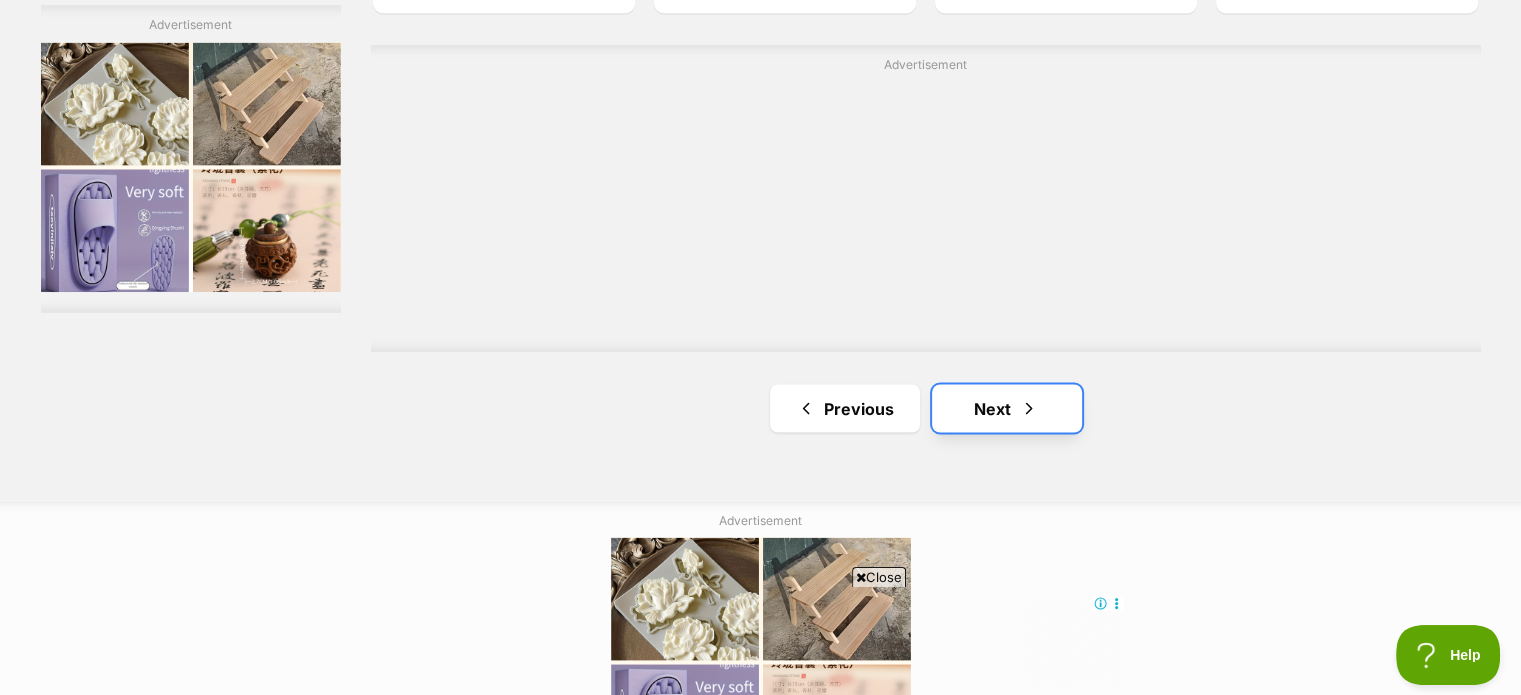 click on "Next" at bounding box center (1007, 408) 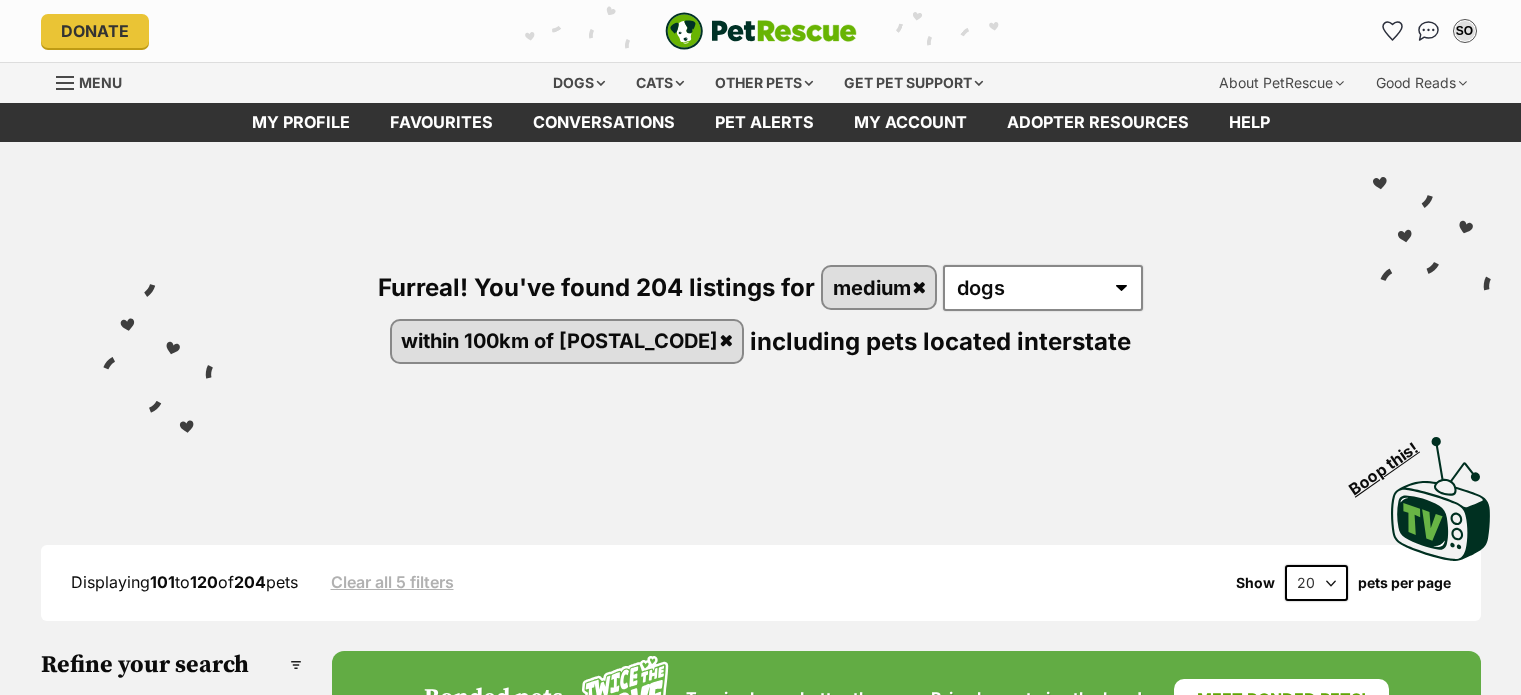 scroll, scrollTop: 0, scrollLeft: 0, axis: both 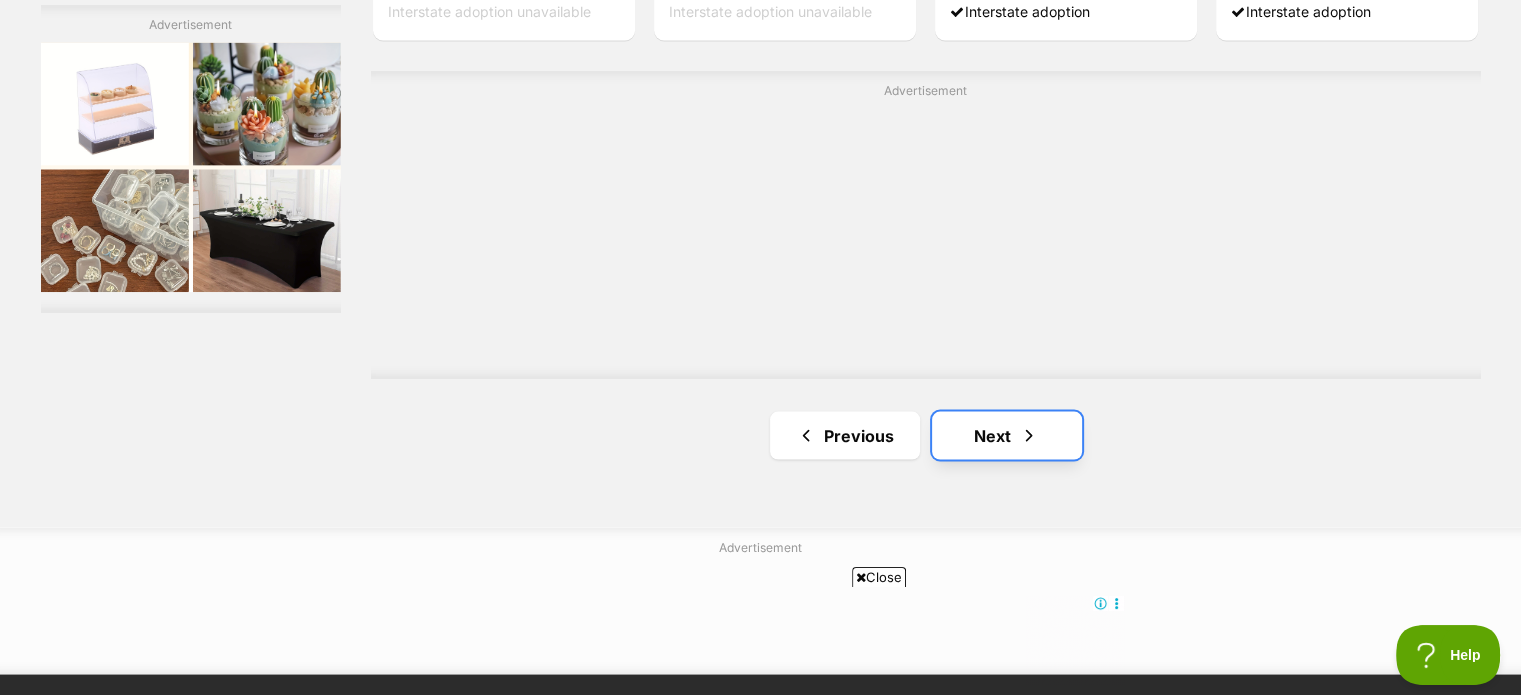 click on "Next" at bounding box center (1007, 435) 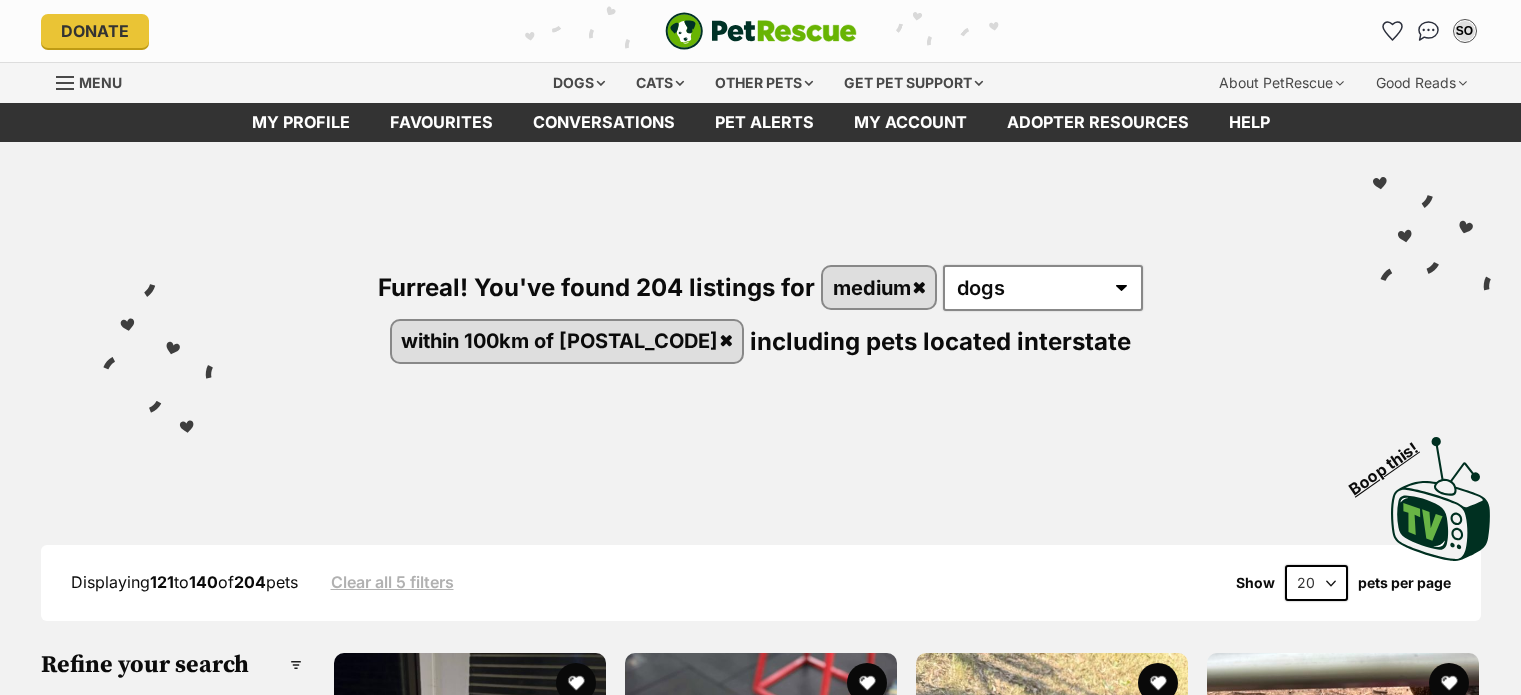 scroll, scrollTop: 400, scrollLeft: 0, axis: vertical 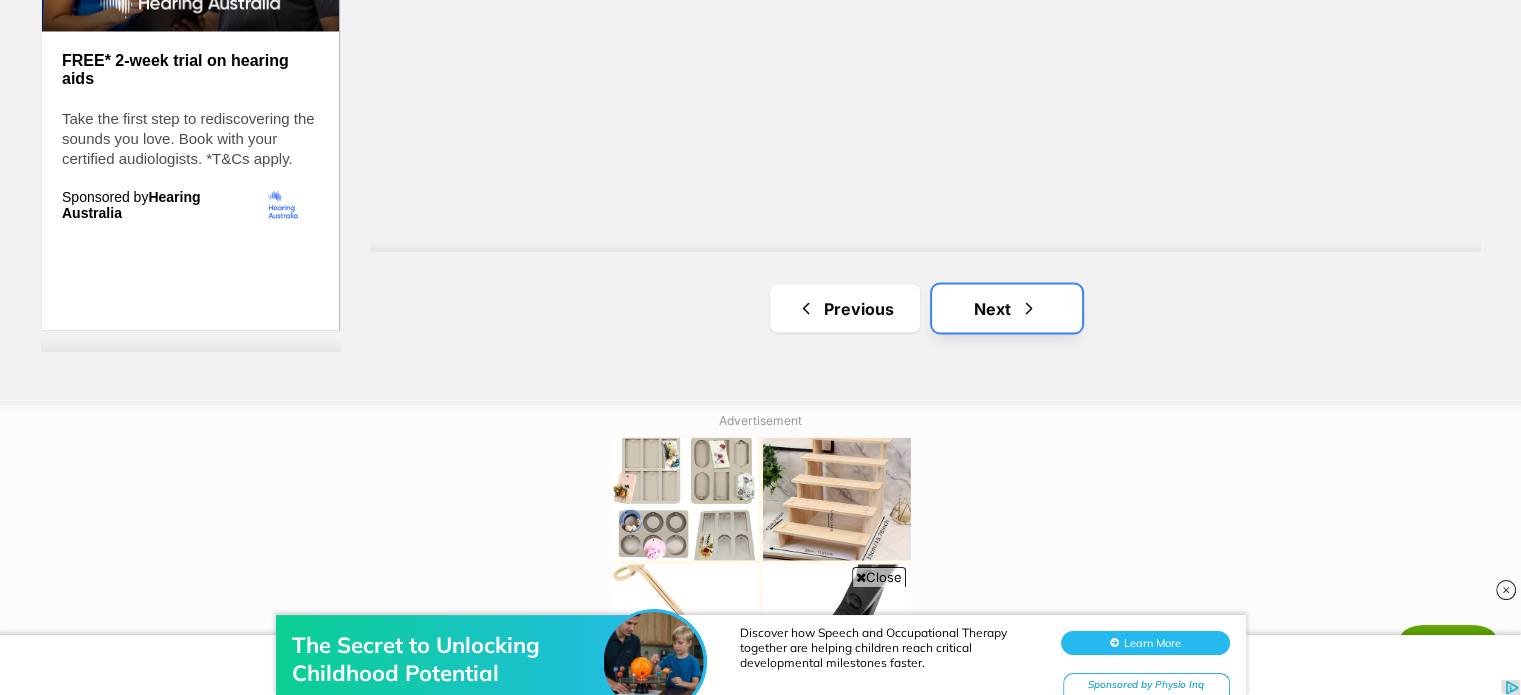 click on "Next" at bounding box center [1007, 308] 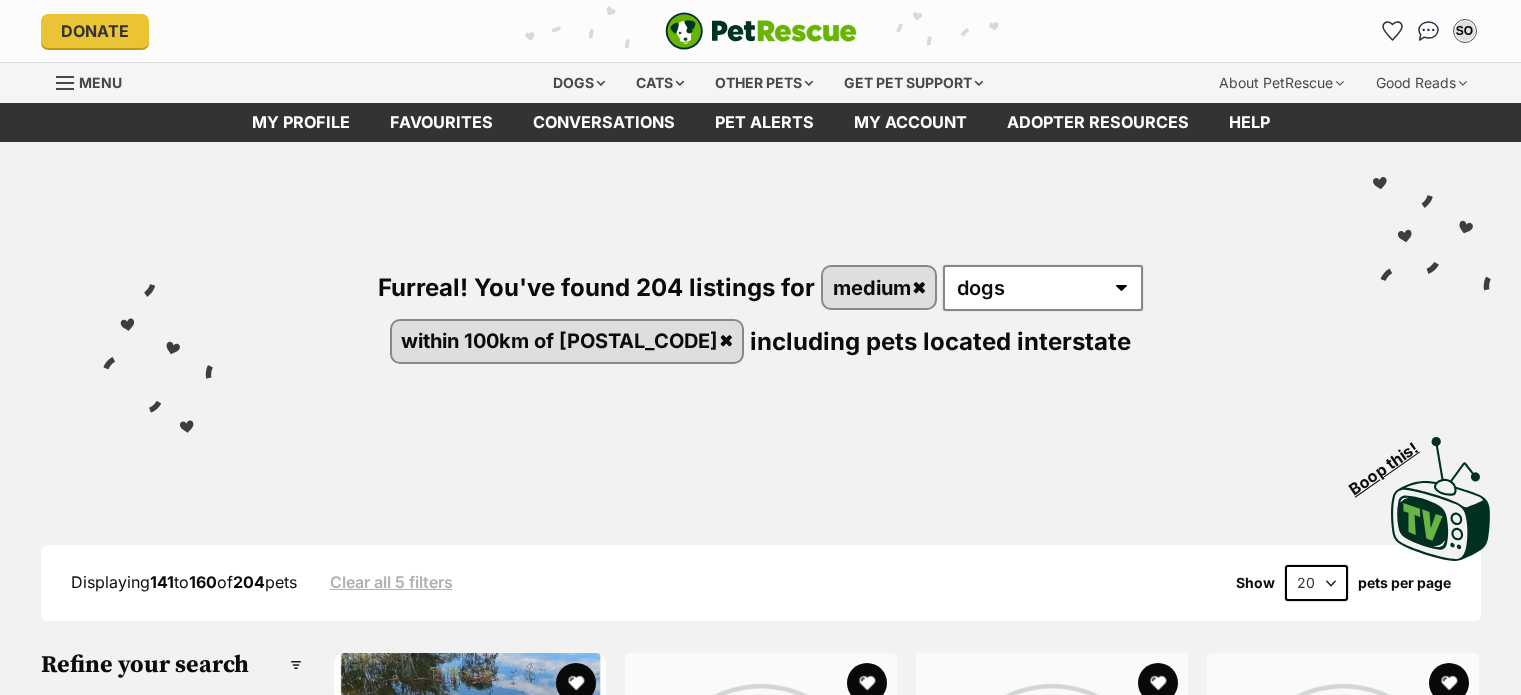 scroll, scrollTop: 0, scrollLeft: 0, axis: both 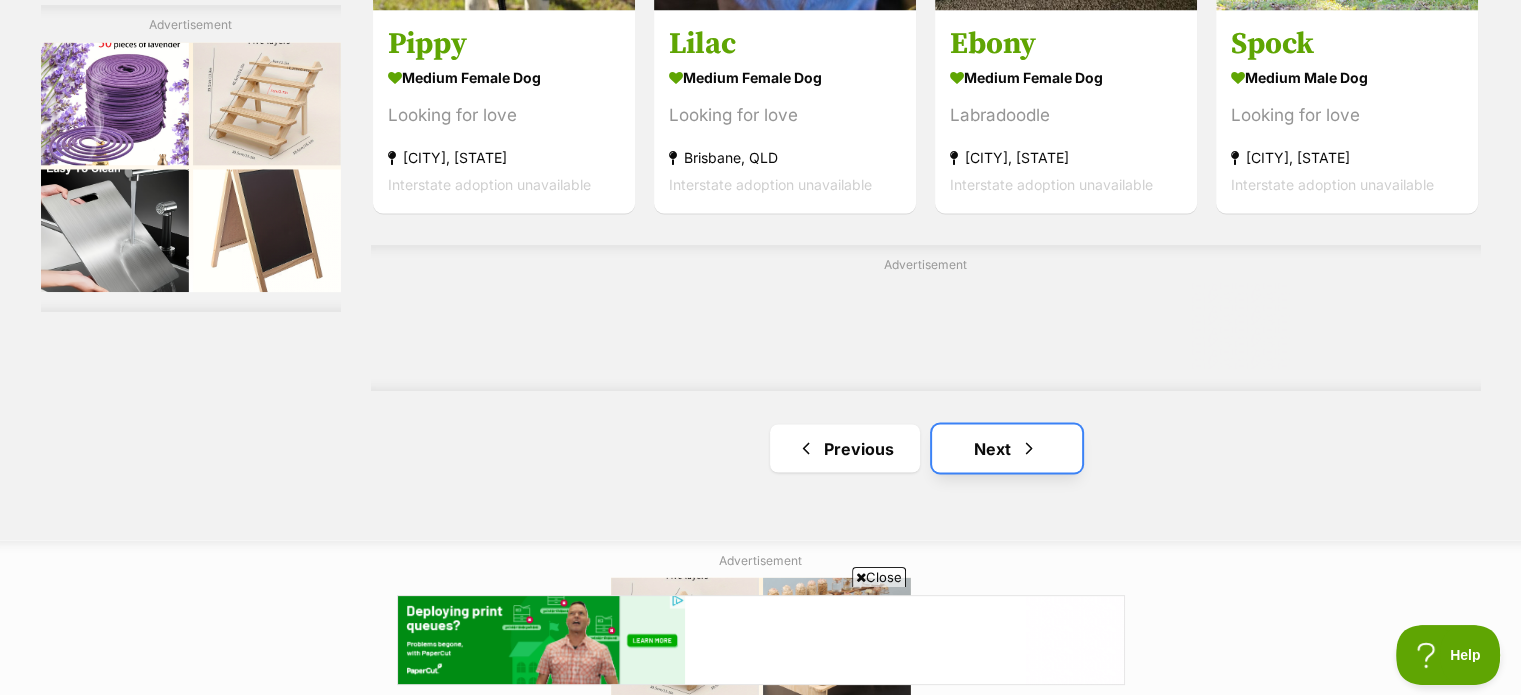 click on "Next" at bounding box center [1007, 448] 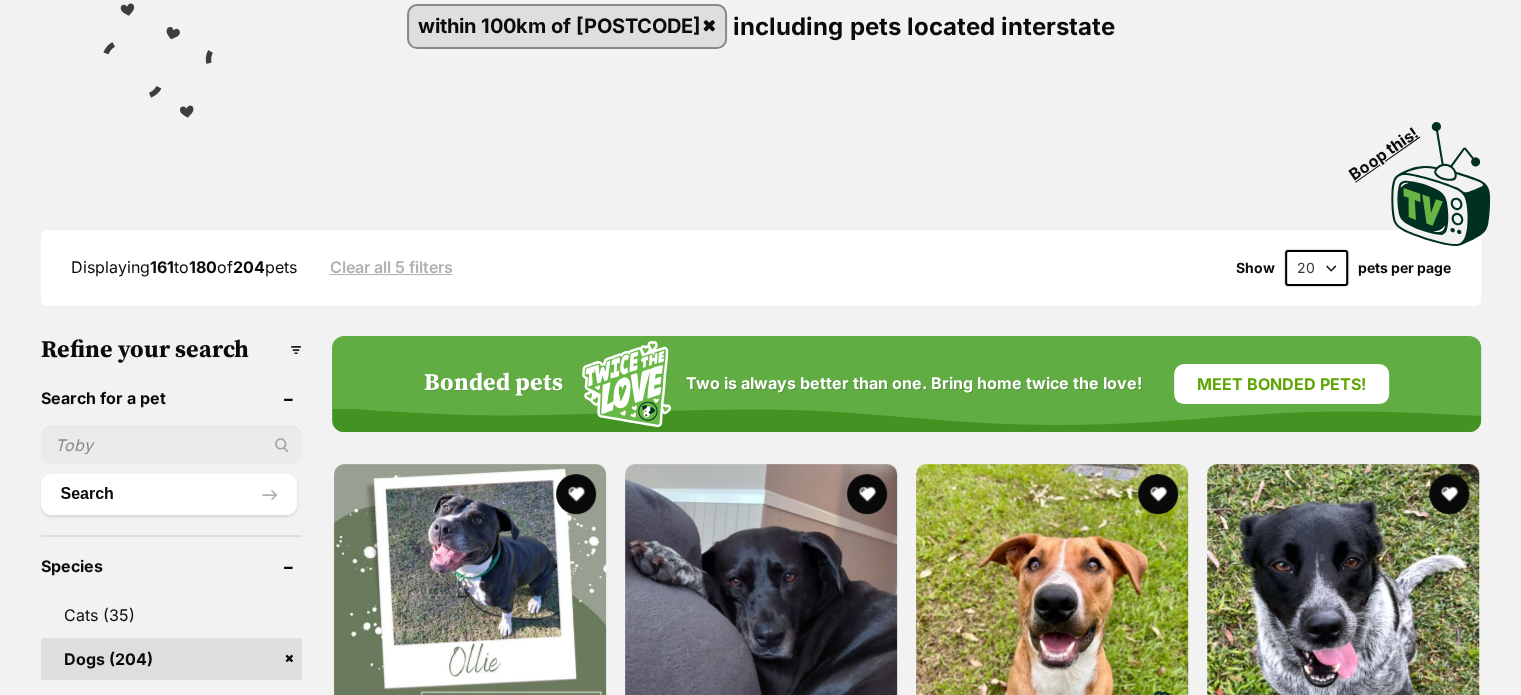 scroll, scrollTop: 0, scrollLeft: 0, axis: both 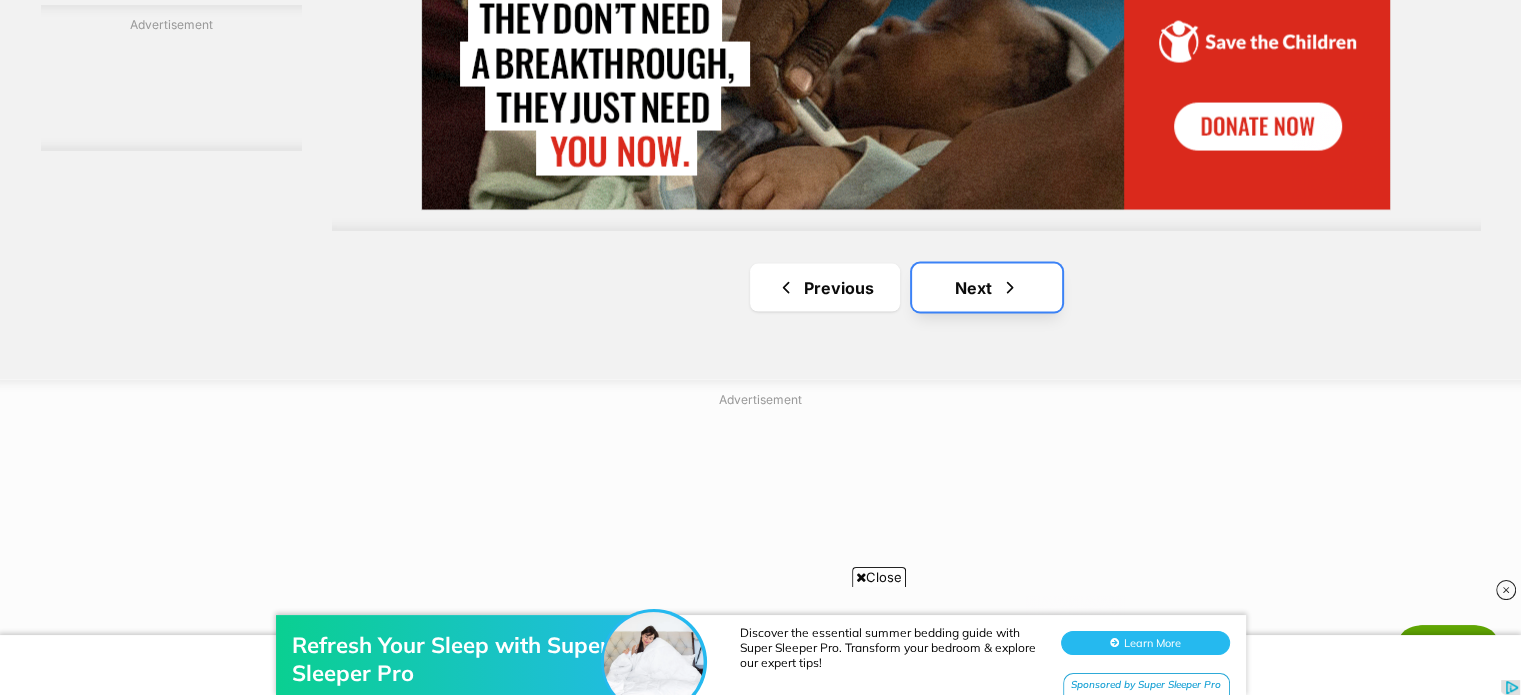 click on "Next" at bounding box center (987, 288) 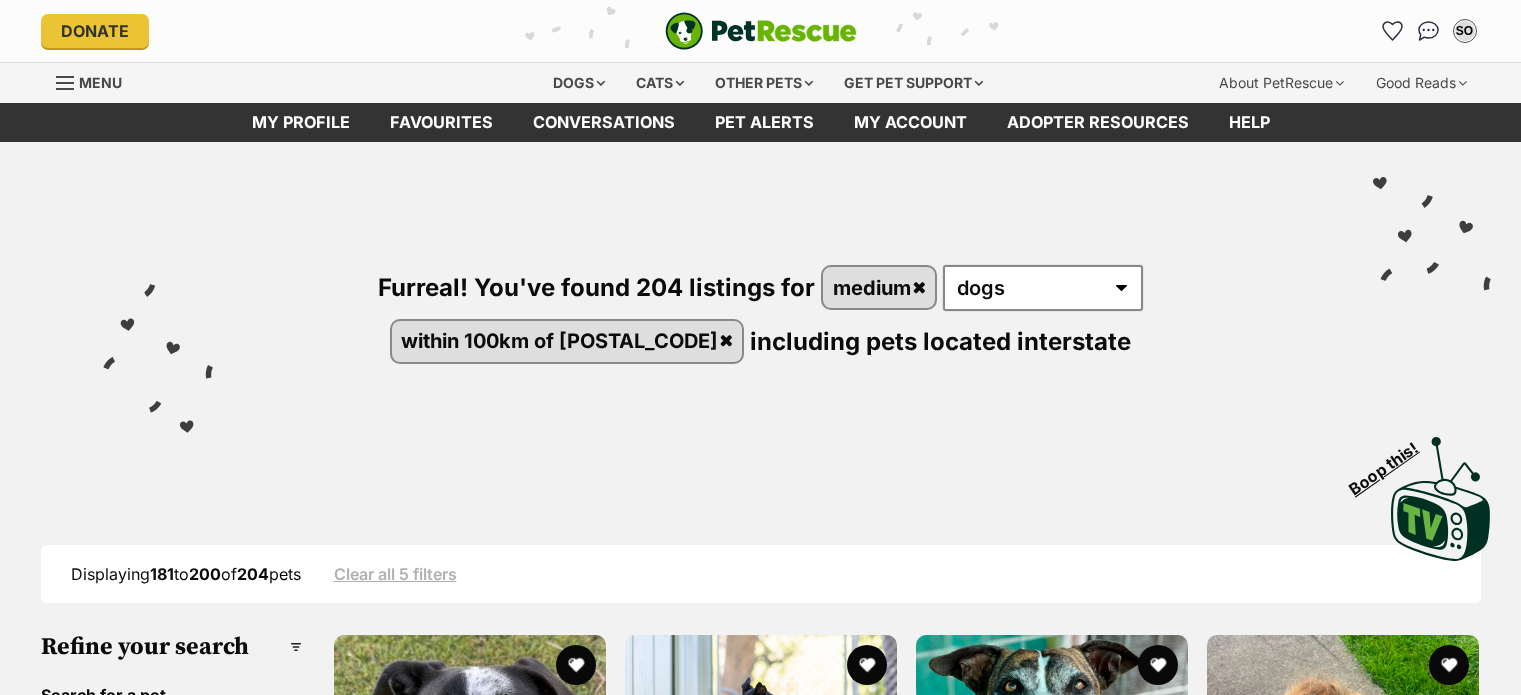 scroll, scrollTop: 400, scrollLeft: 0, axis: vertical 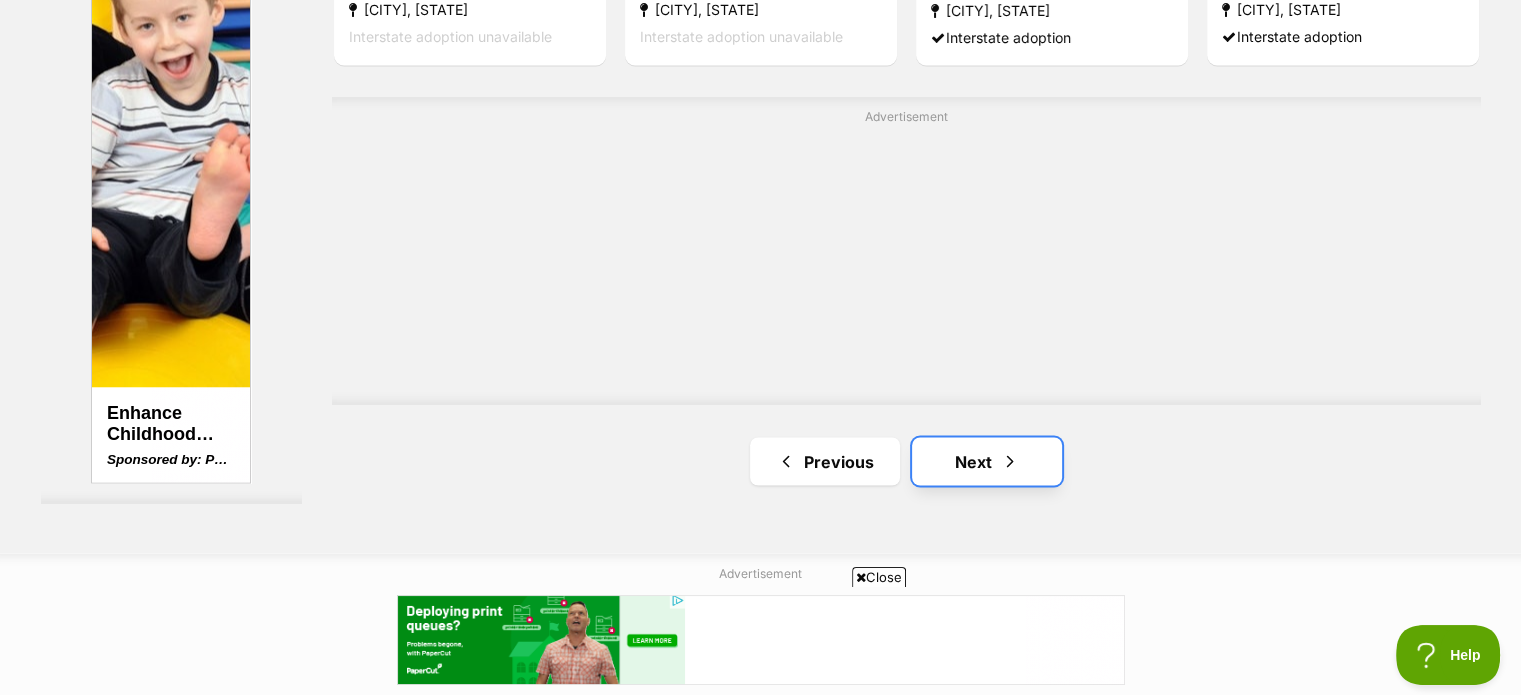 click on "Next" at bounding box center (987, 461) 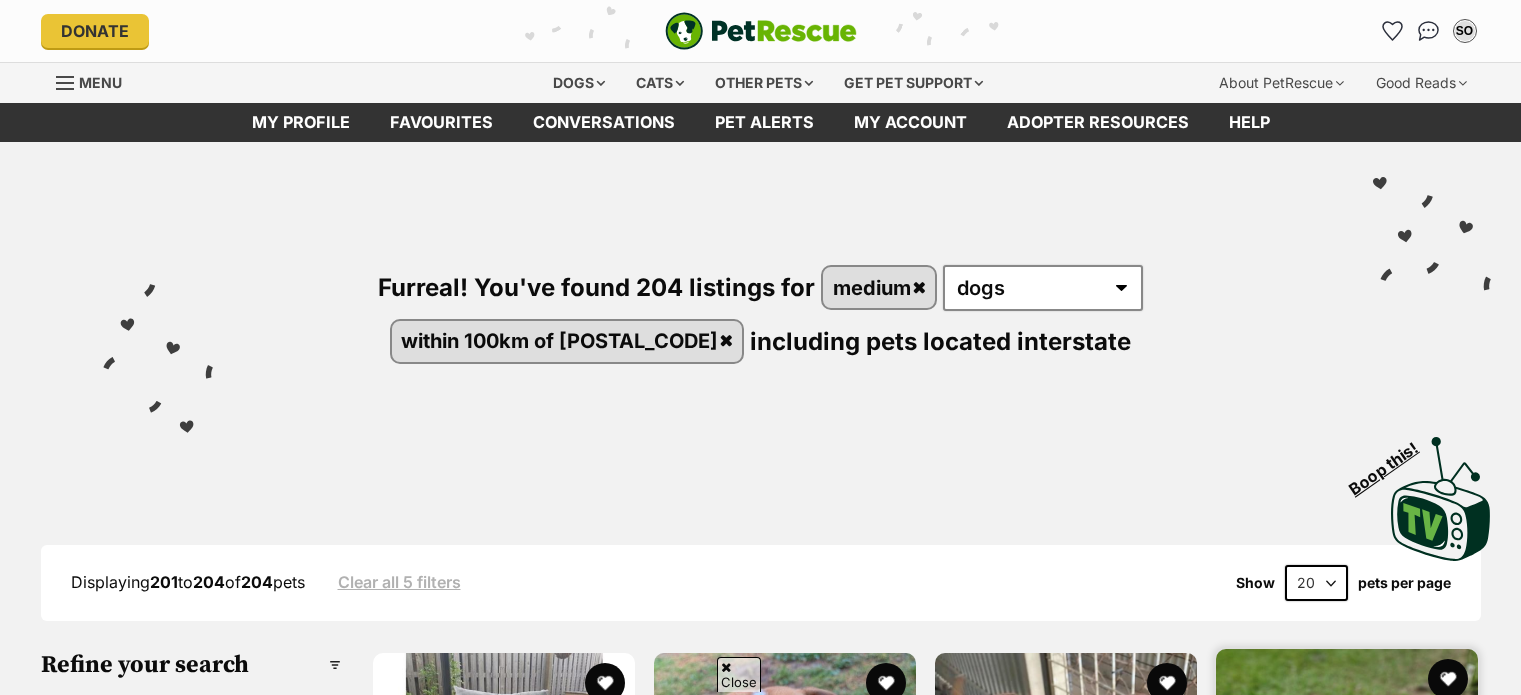scroll, scrollTop: 400, scrollLeft: 0, axis: vertical 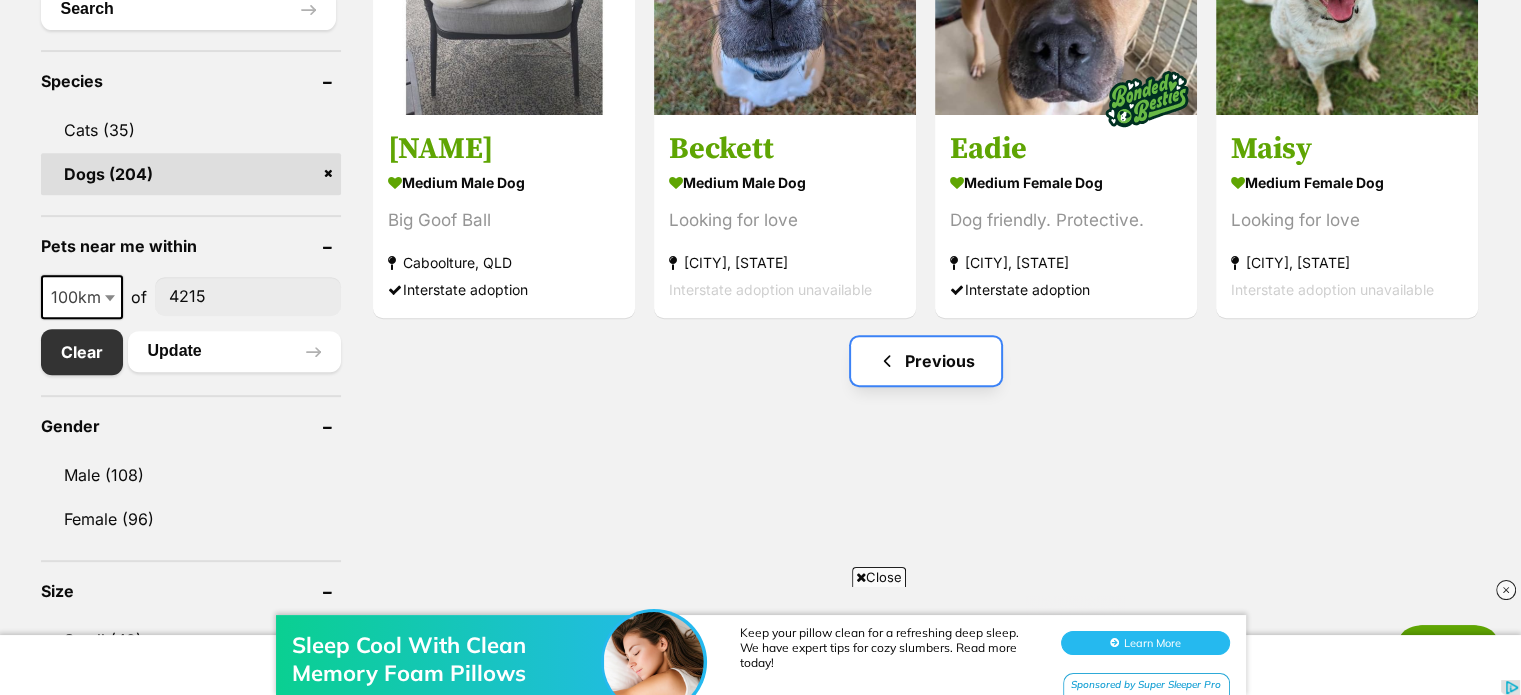 click on "Previous" at bounding box center [926, 361] 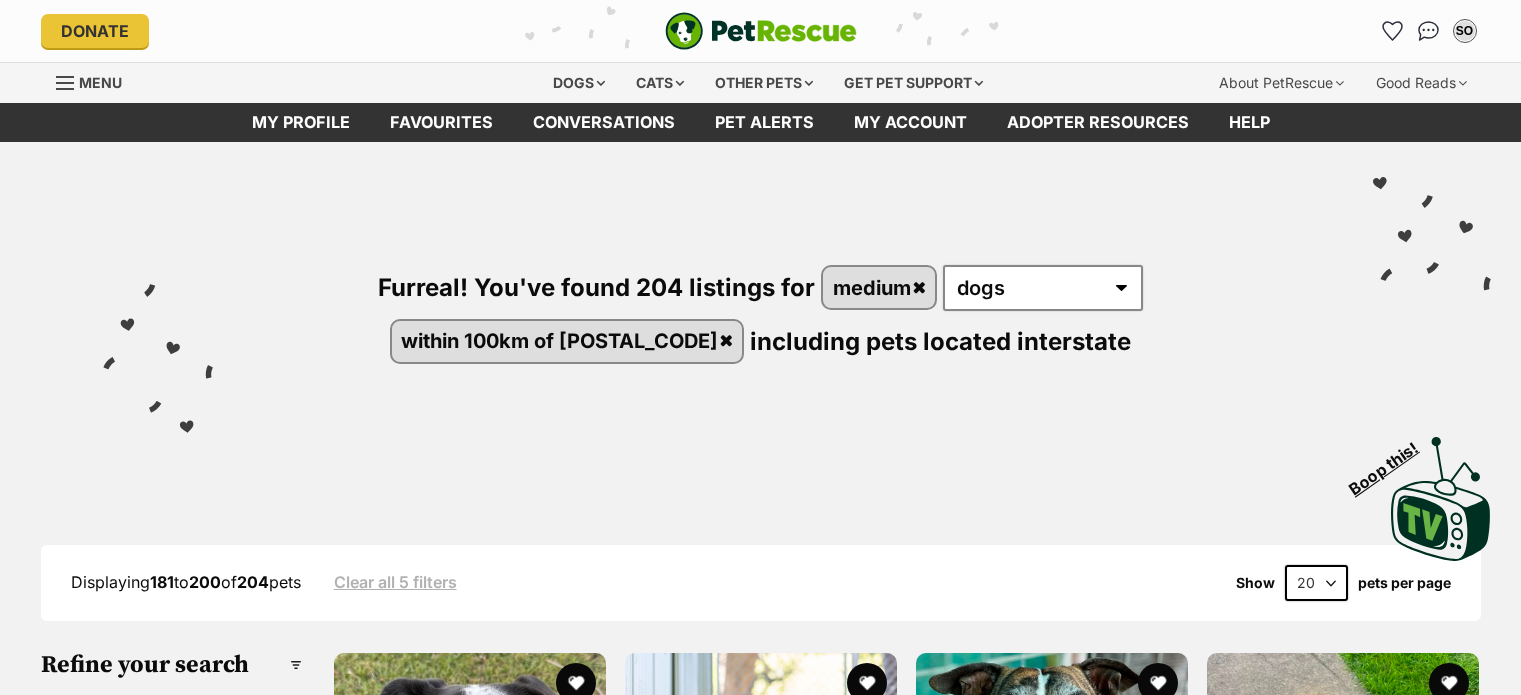 scroll, scrollTop: 0, scrollLeft: 0, axis: both 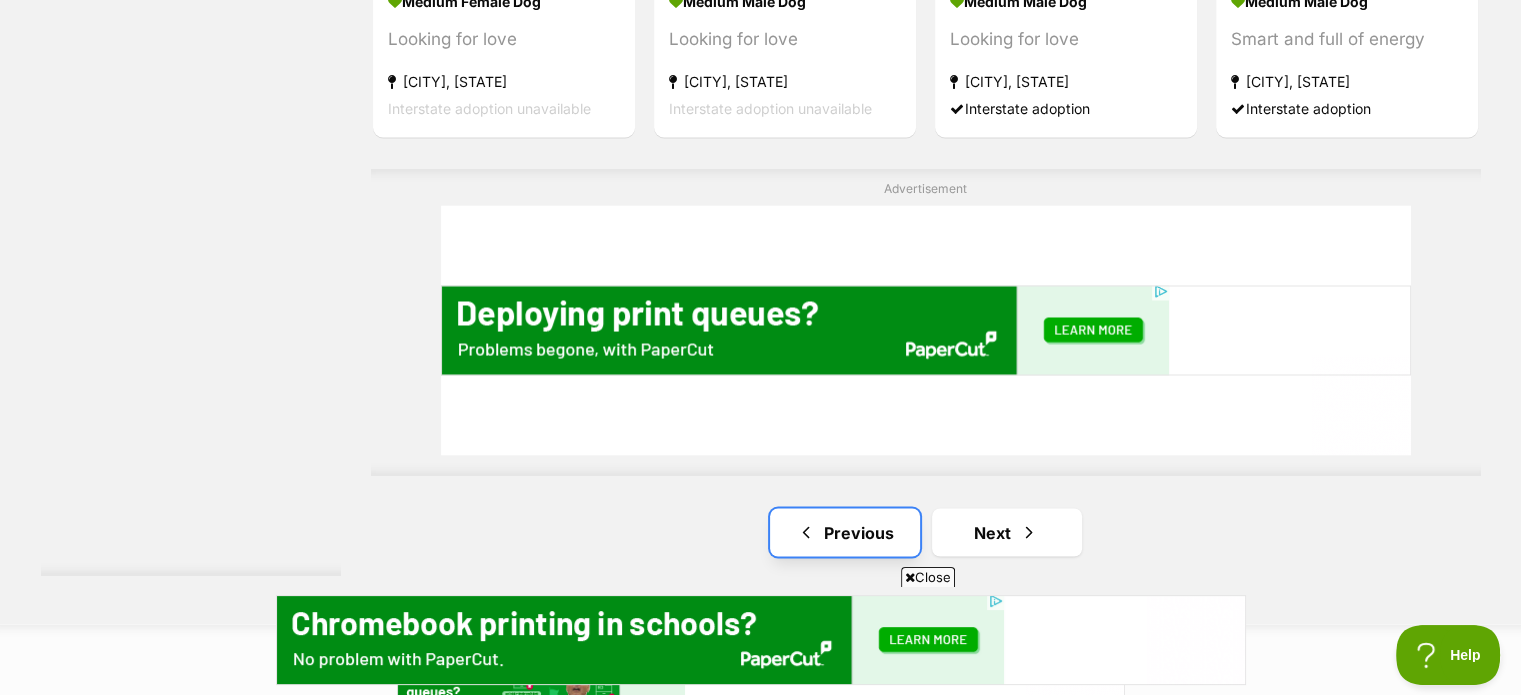 click on "Previous" at bounding box center [845, 532] 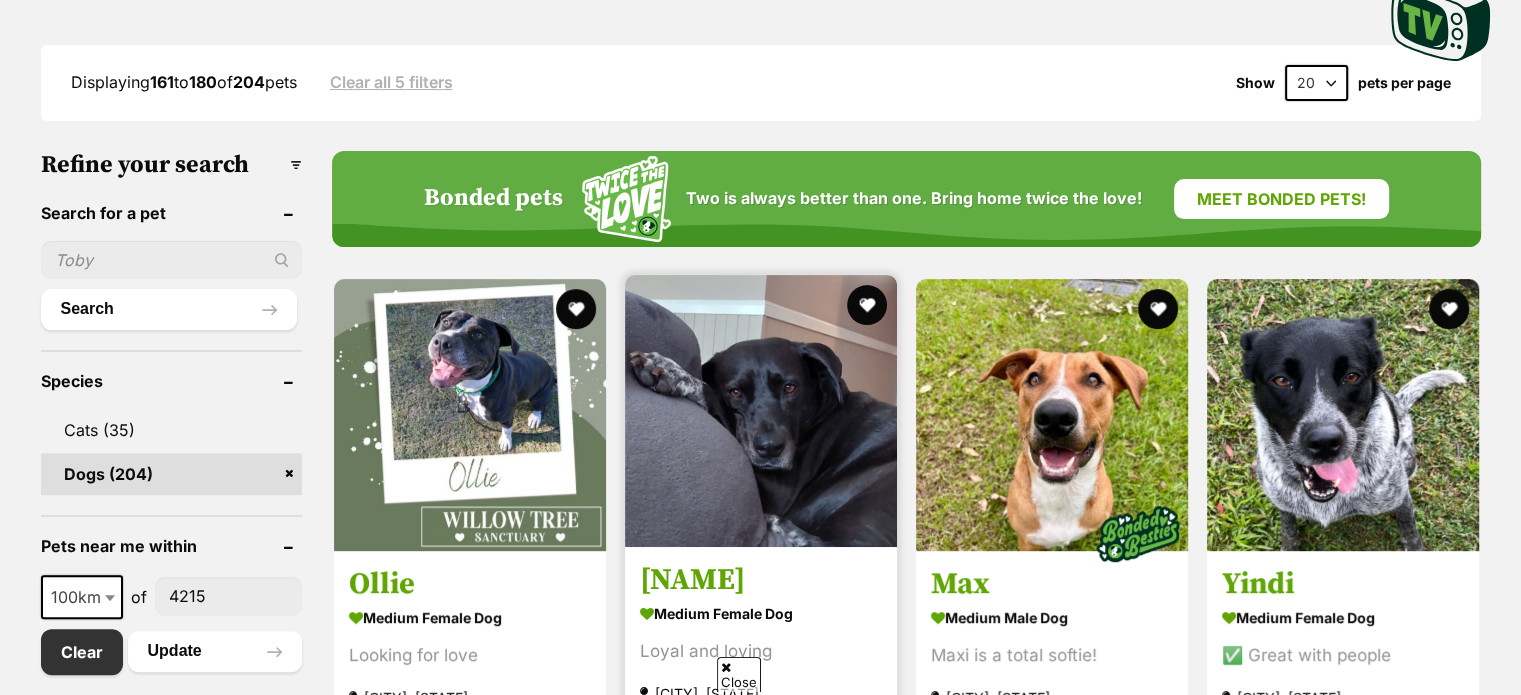 scroll, scrollTop: 500, scrollLeft: 0, axis: vertical 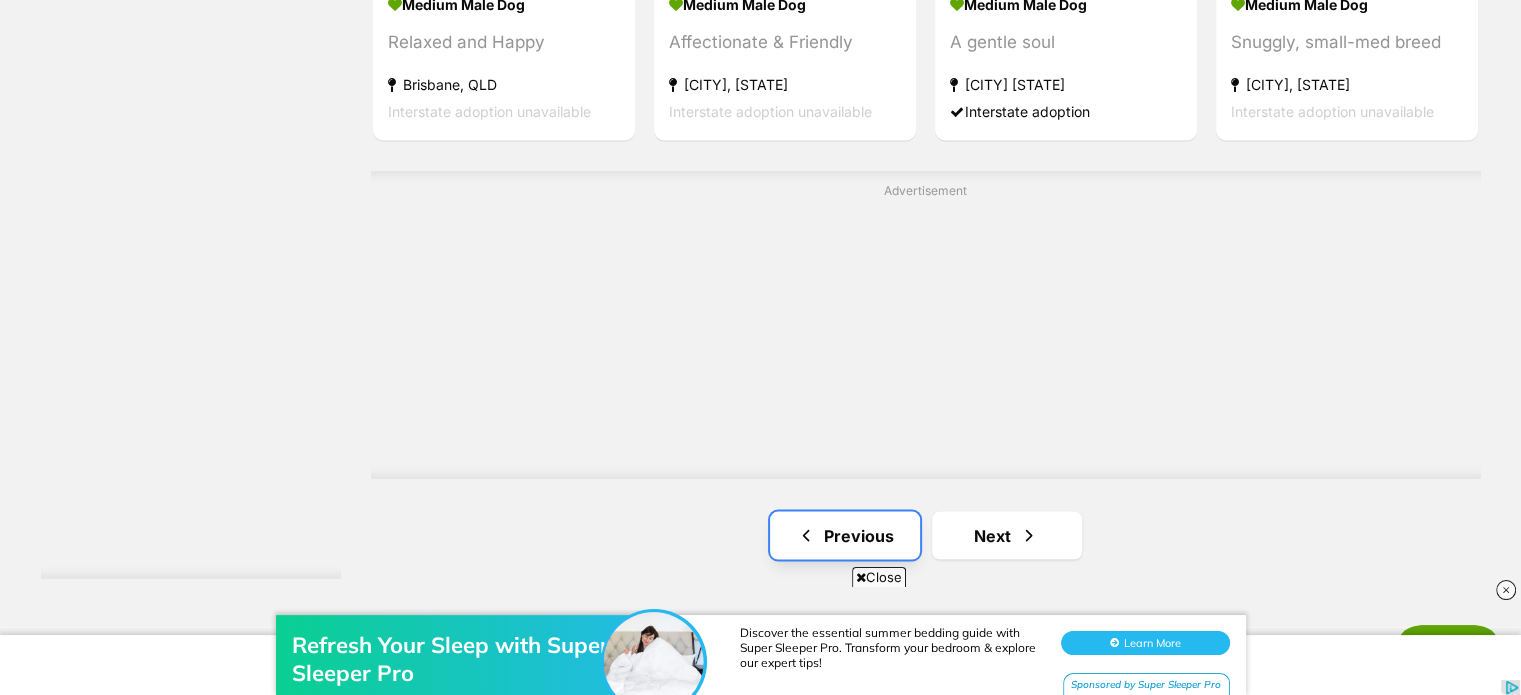 click on "Previous" at bounding box center (845, 535) 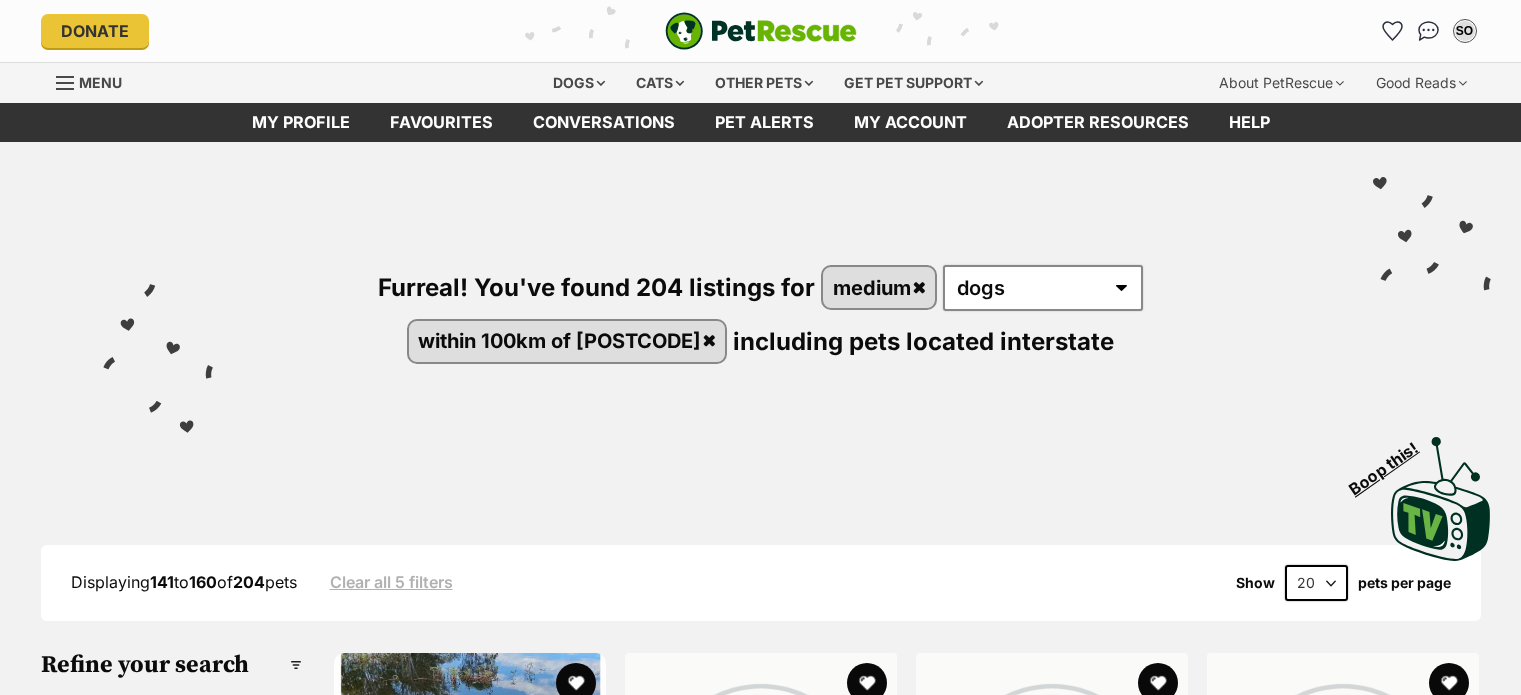 scroll, scrollTop: 0, scrollLeft: 0, axis: both 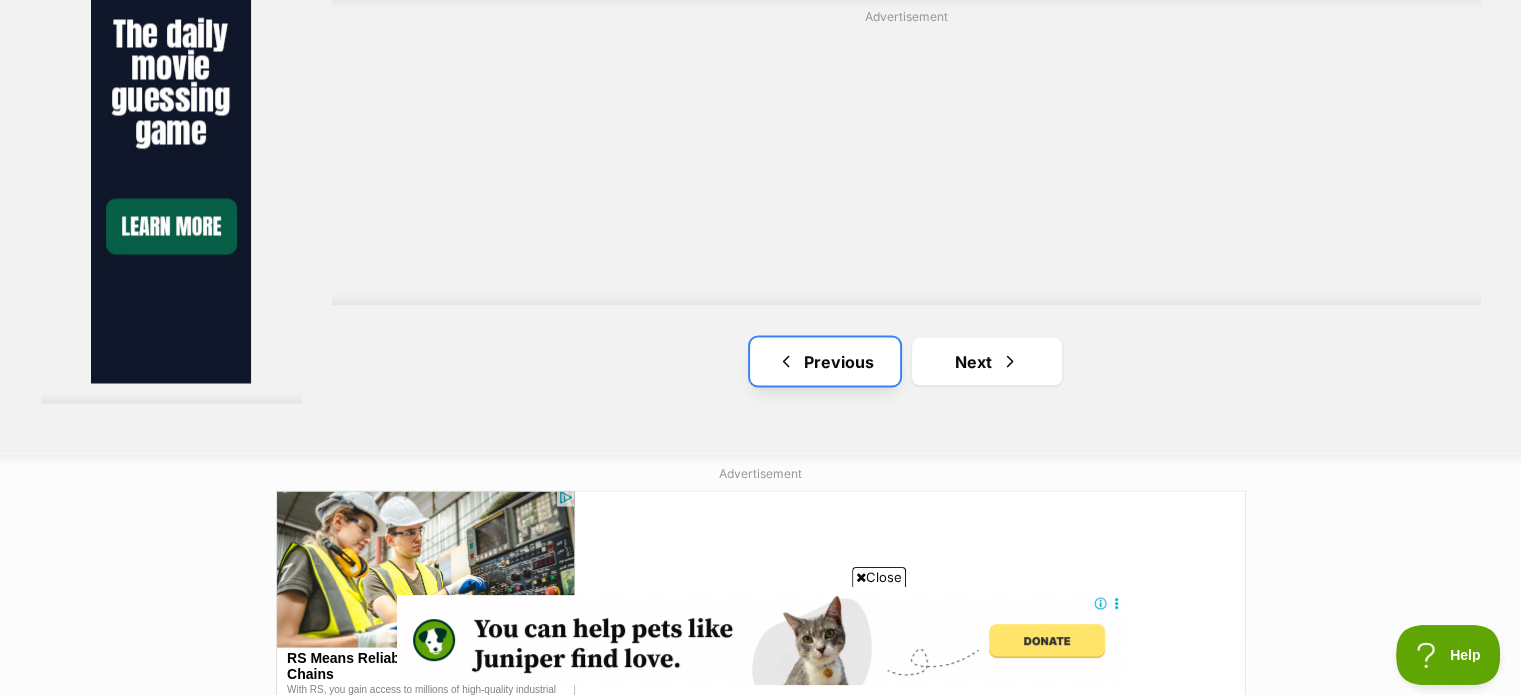 click on "Previous" at bounding box center [825, 361] 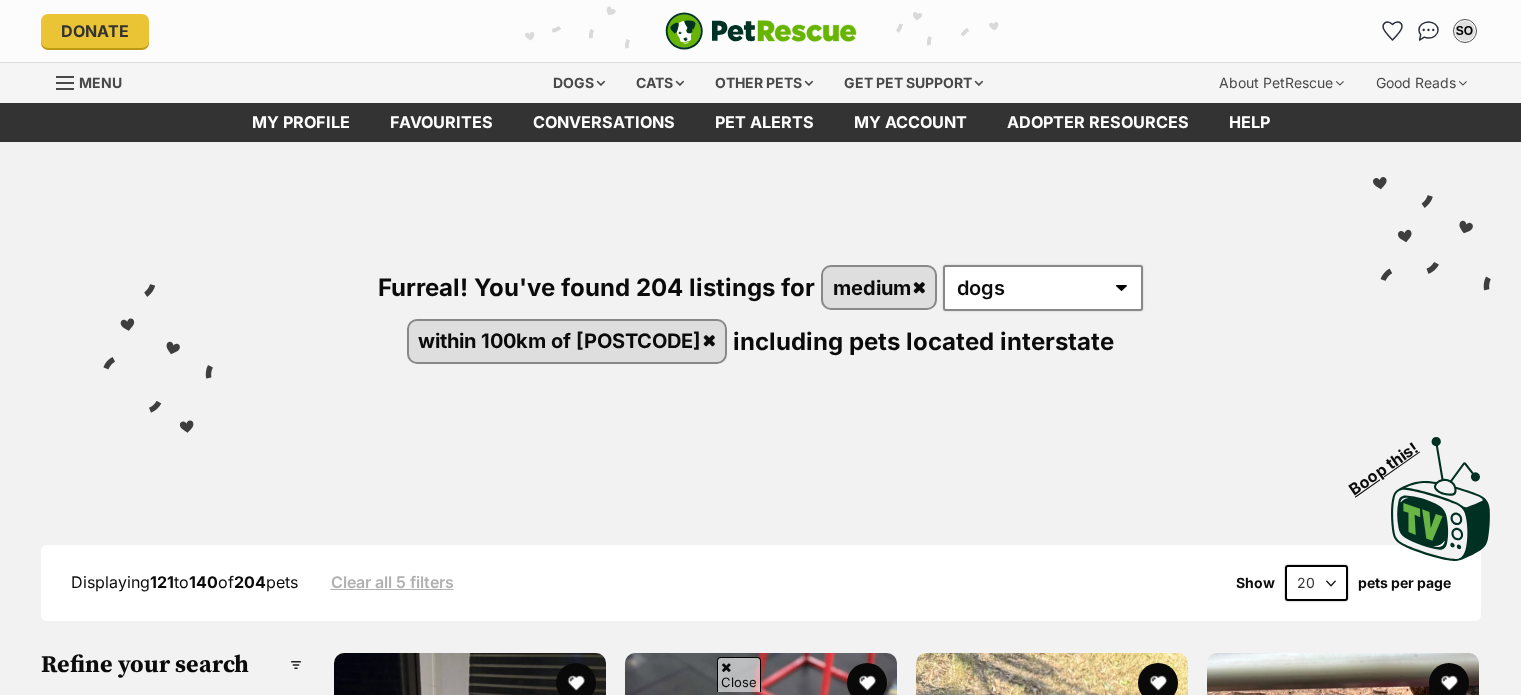 scroll, scrollTop: 500, scrollLeft: 0, axis: vertical 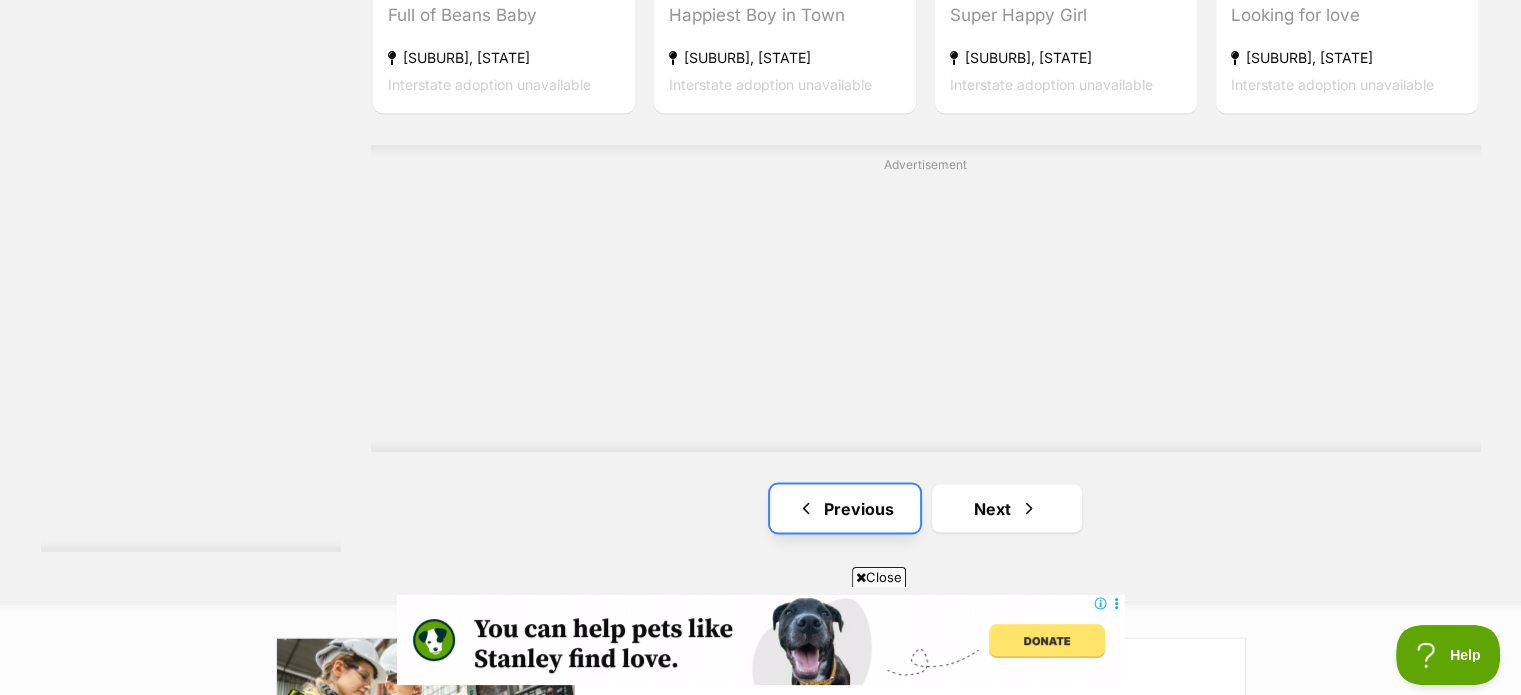 click on "Previous" at bounding box center [845, 508] 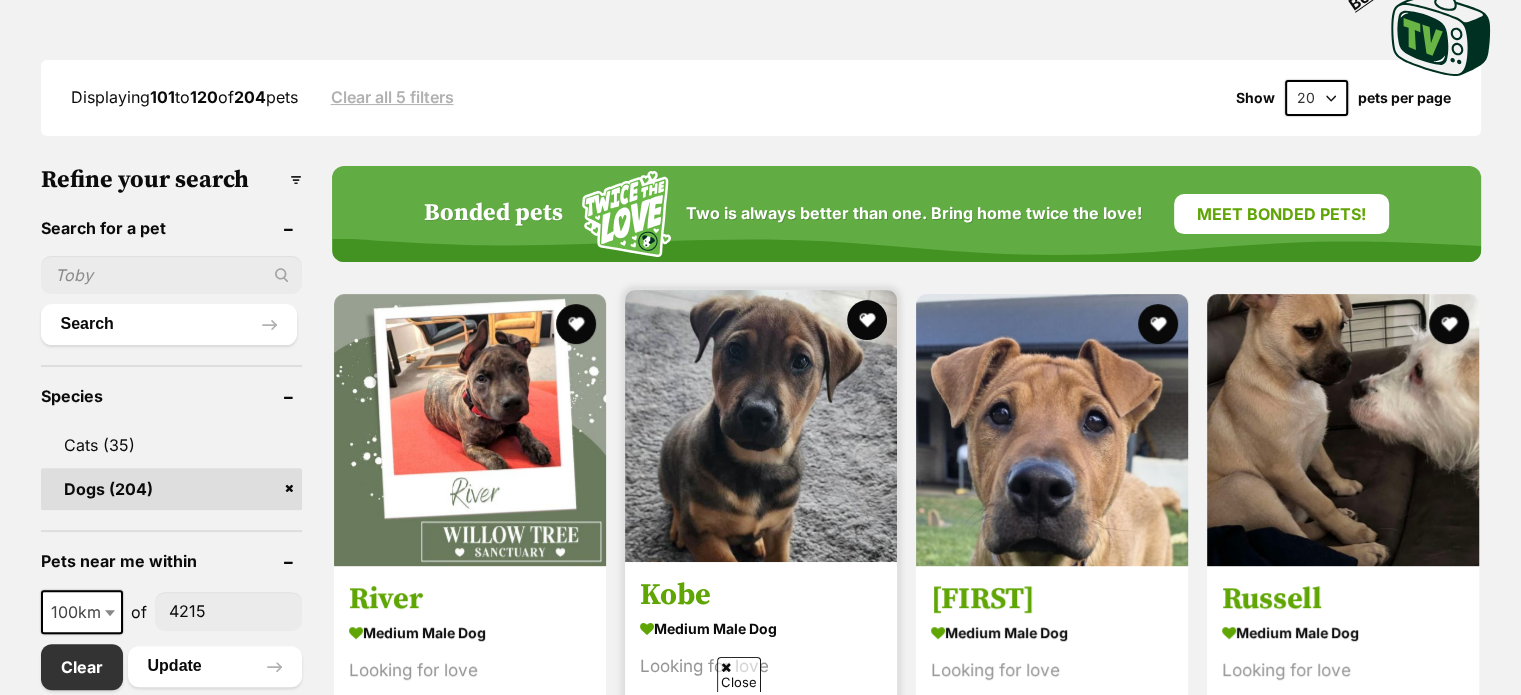 scroll, scrollTop: 500, scrollLeft: 0, axis: vertical 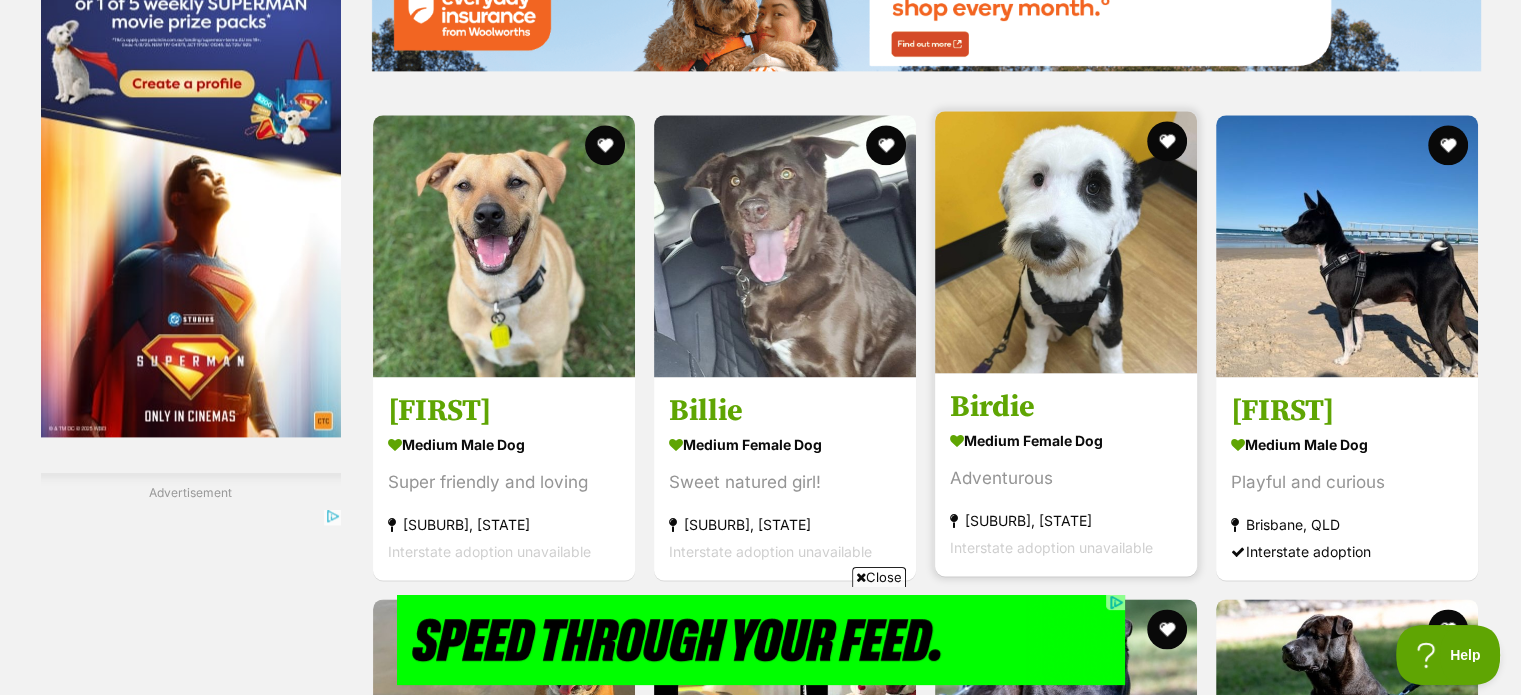 click at bounding box center (957, 521) 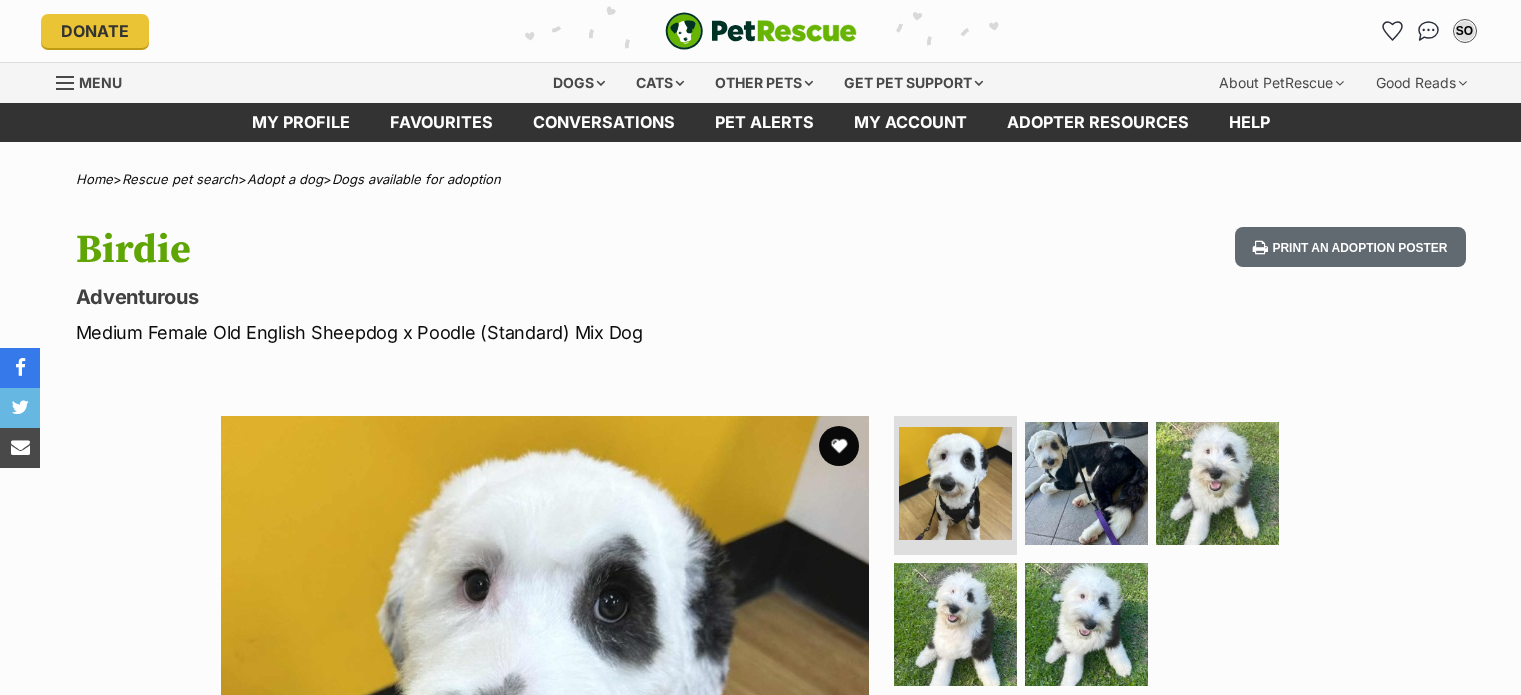 scroll, scrollTop: 0, scrollLeft: 0, axis: both 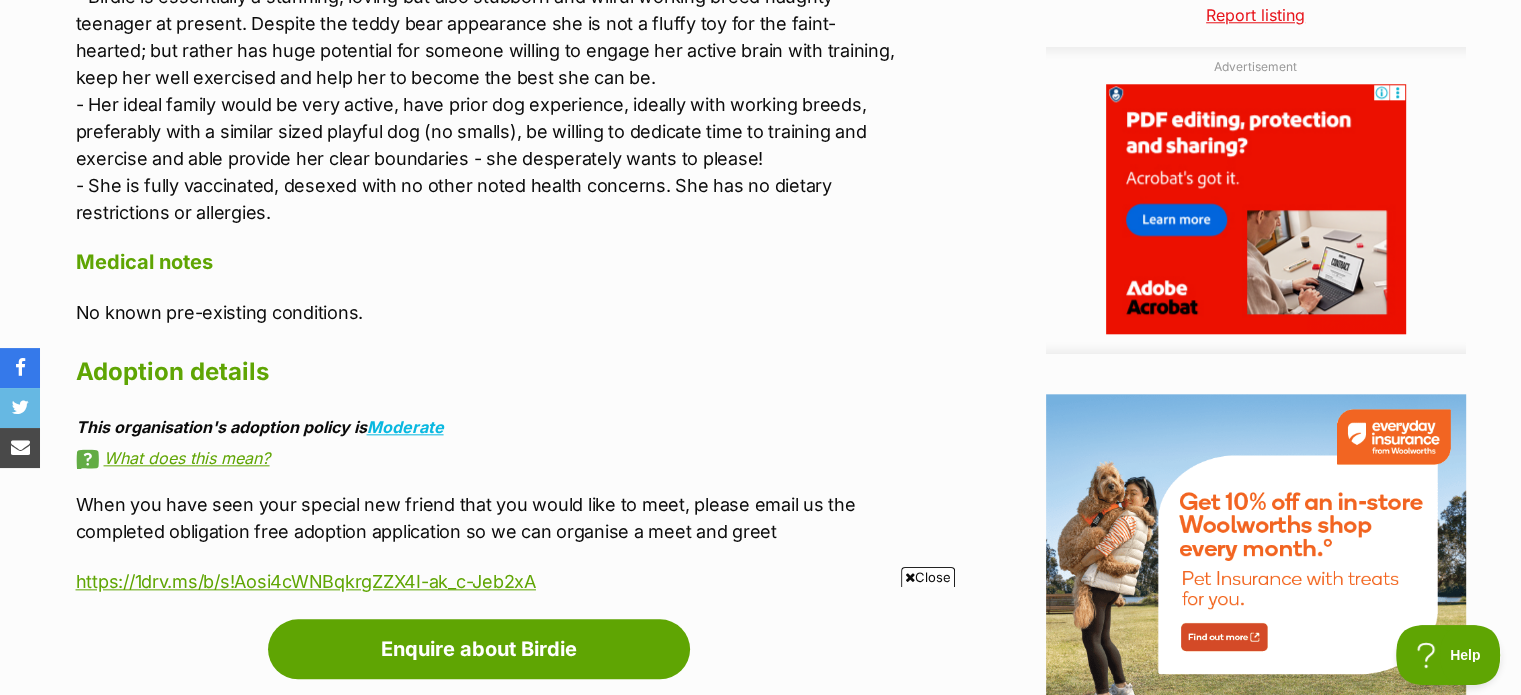 click on "What does this mean?" at bounding box center [489, 458] 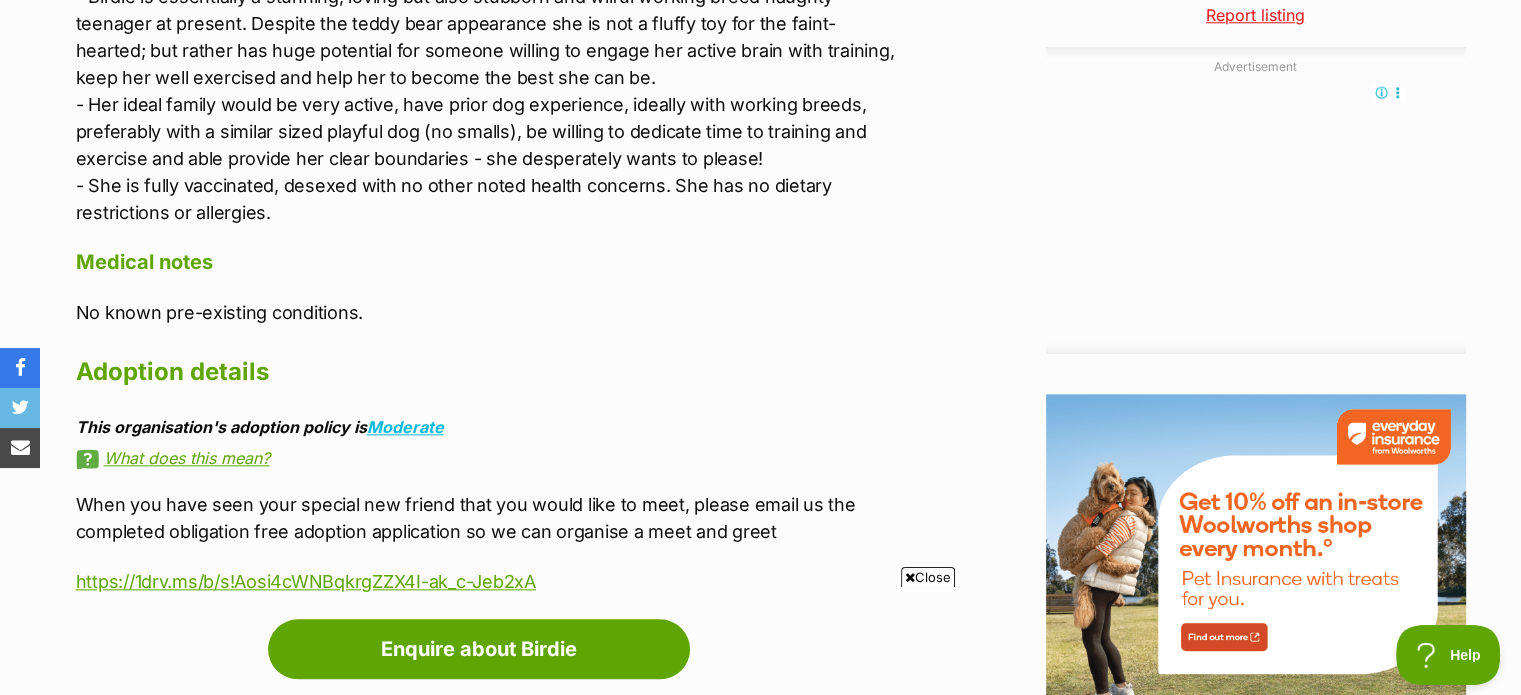 scroll, scrollTop: 0, scrollLeft: 0, axis: both 